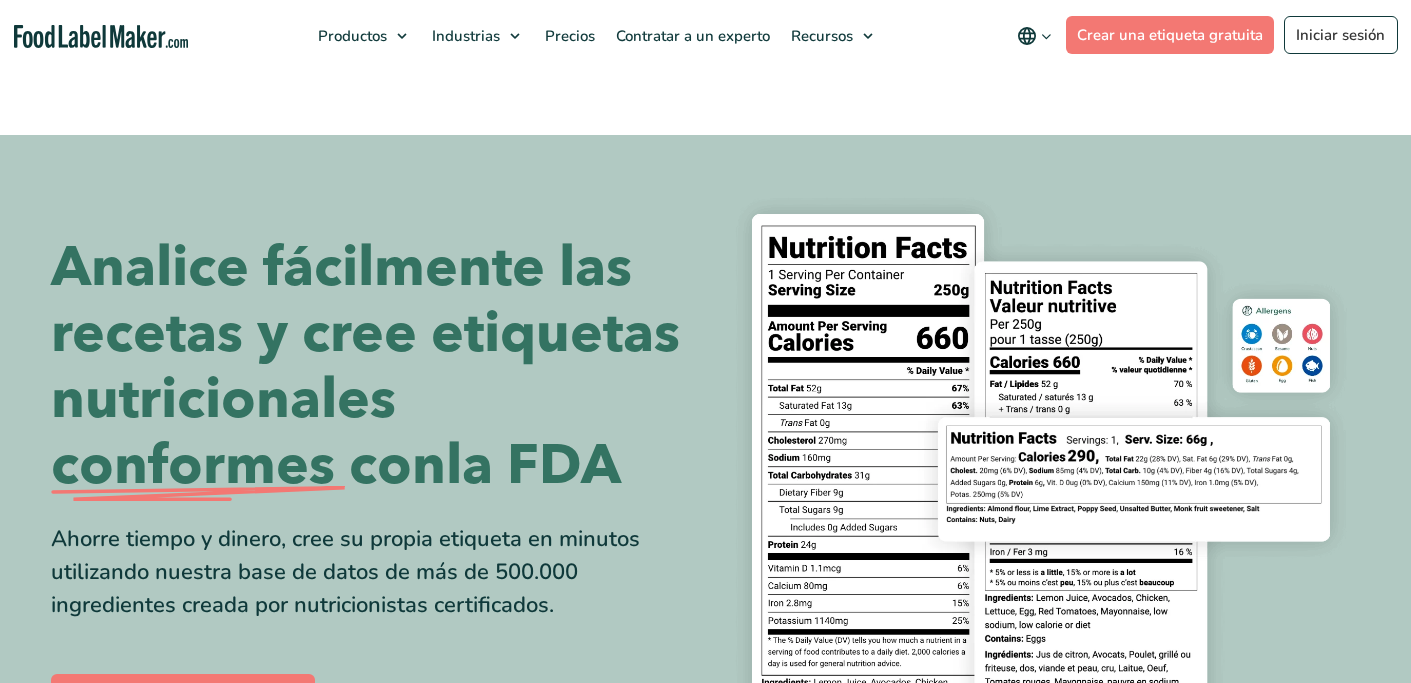 scroll, scrollTop: 0, scrollLeft: 0, axis: both 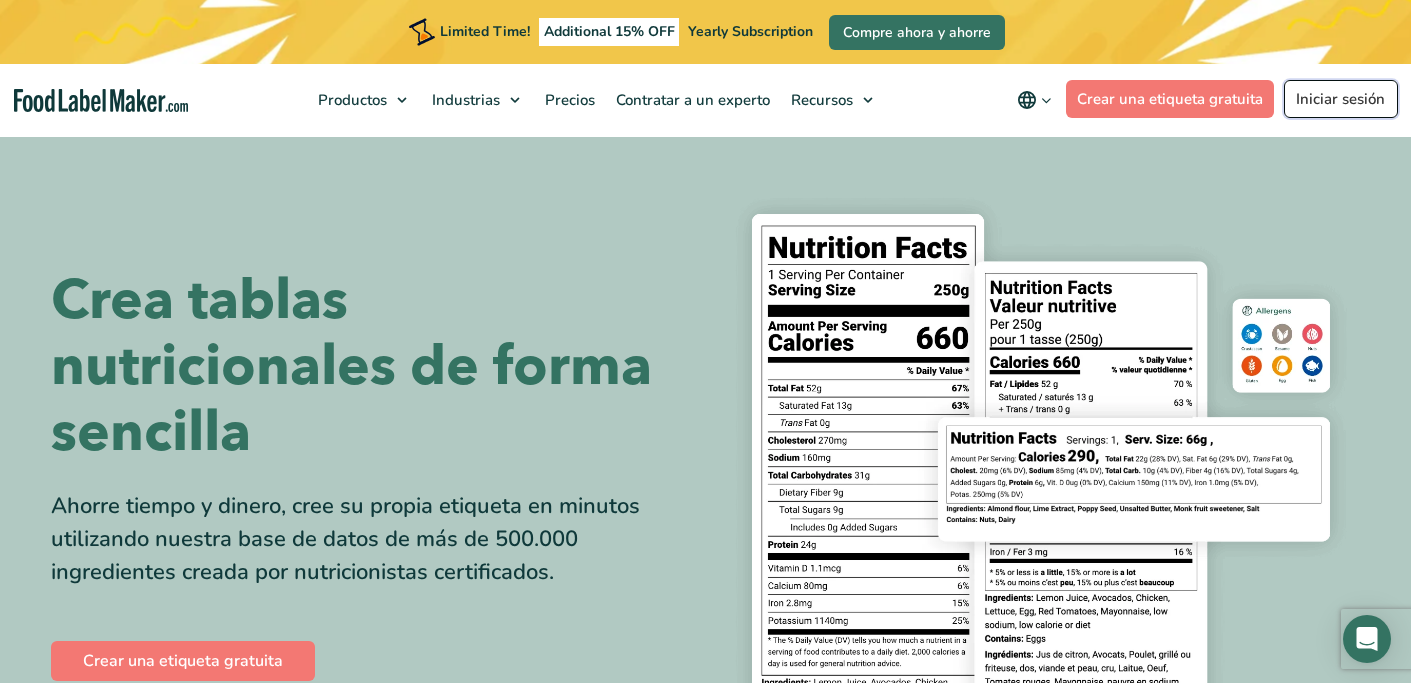 click on "Iniciar sesión" at bounding box center [1341, 99] 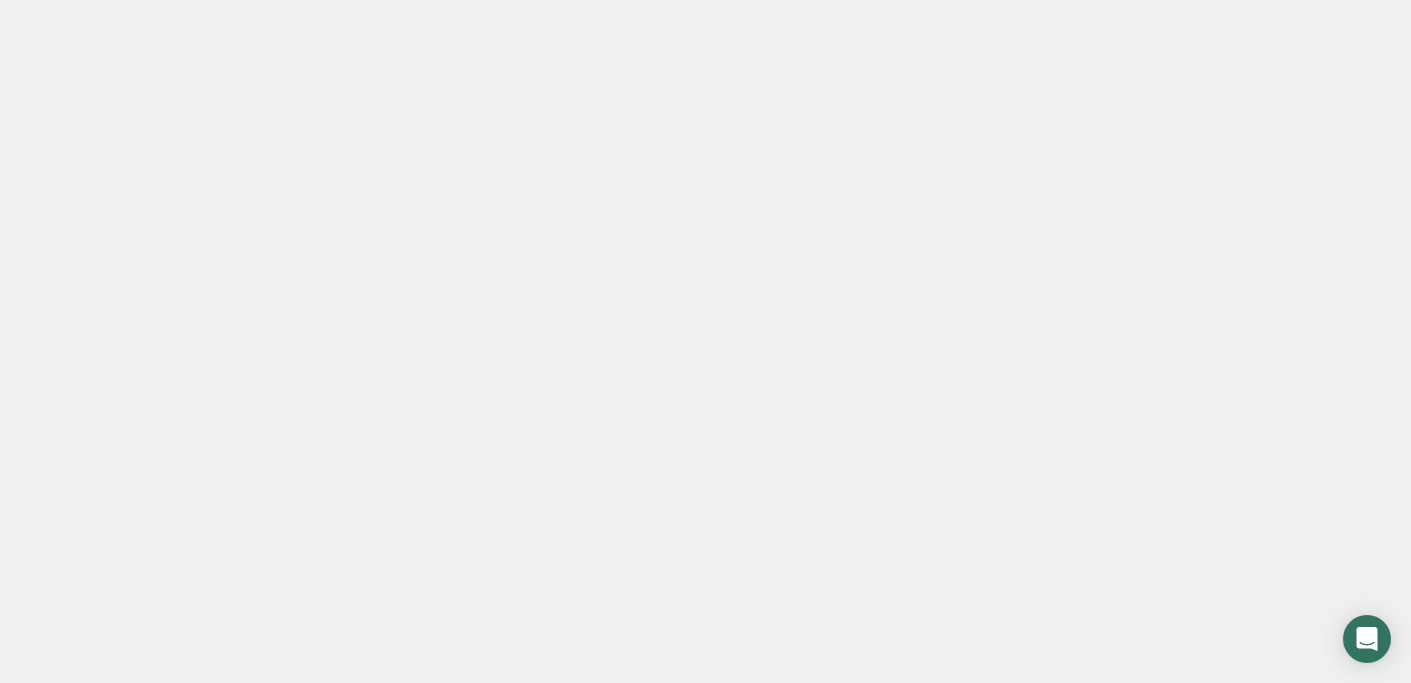 scroll, scrollTop: 0, scrollLeft: 0, axis: both 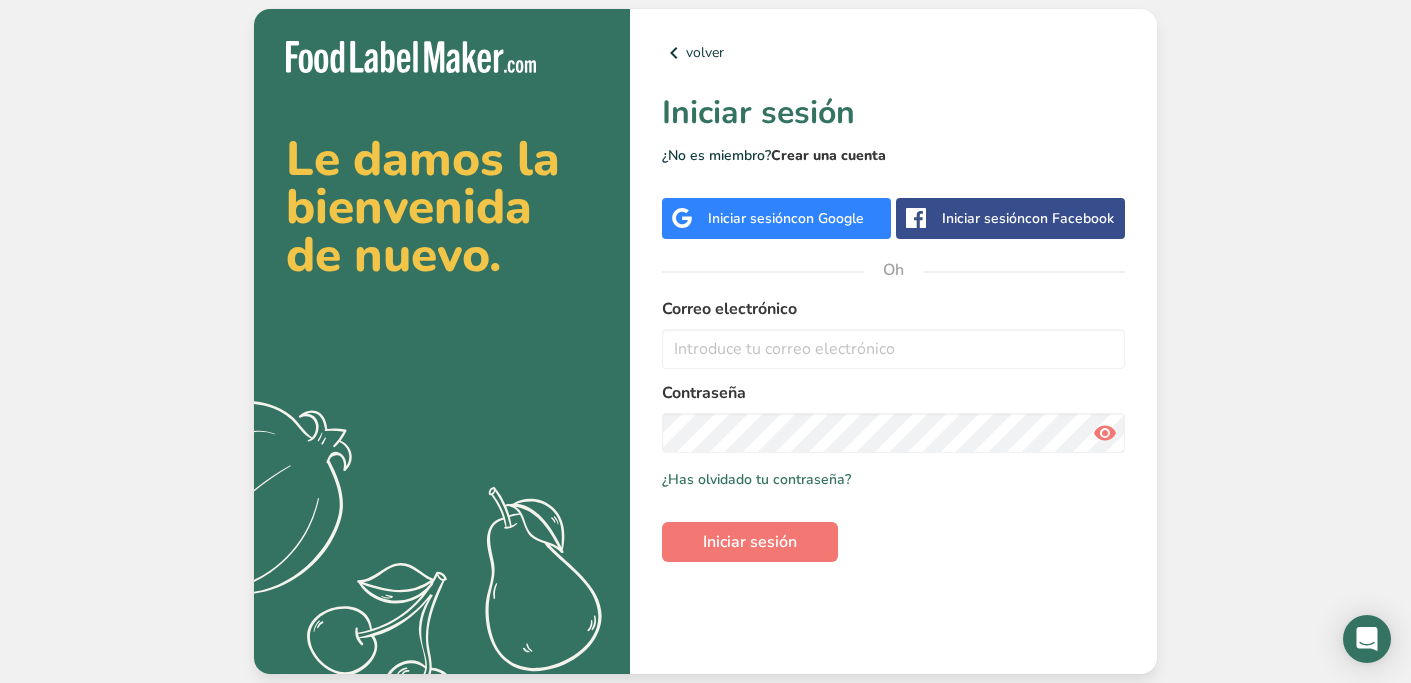 click on "Crear una cuenta" at bounding box center [828, 155] 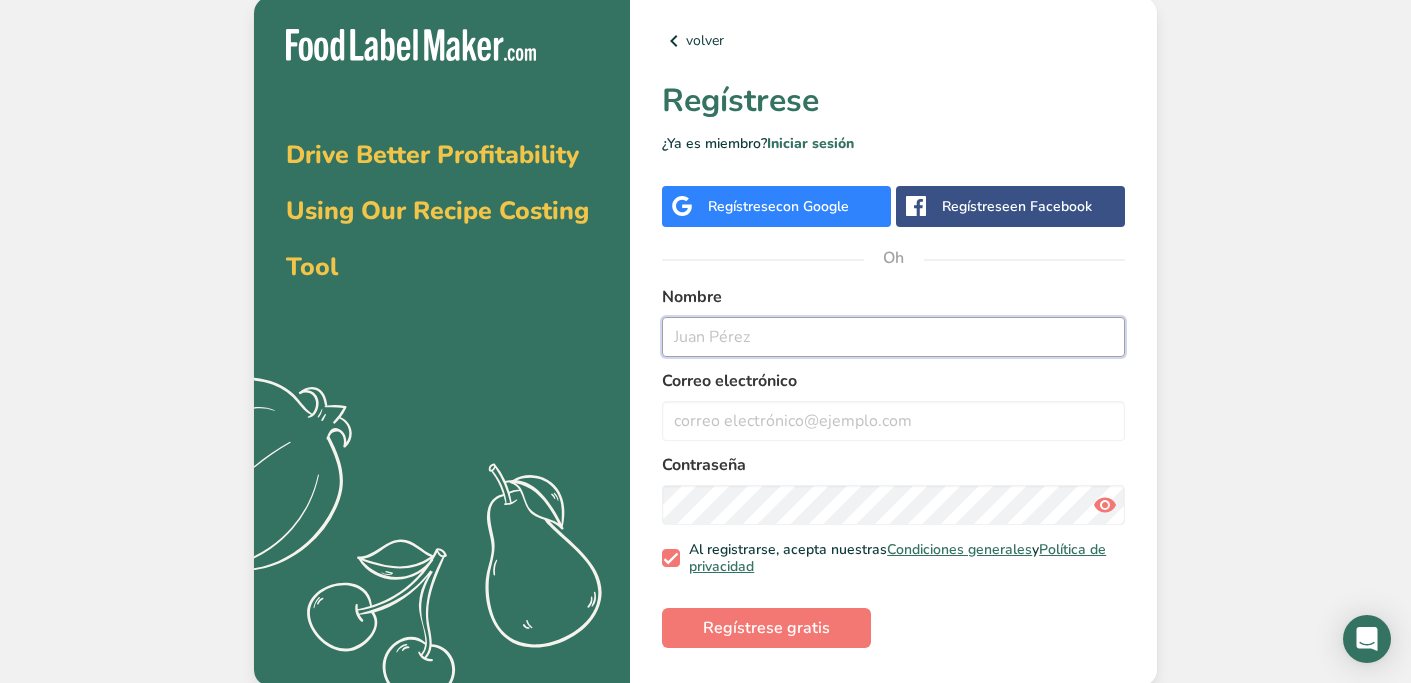 click at bounding box center (893, 337) 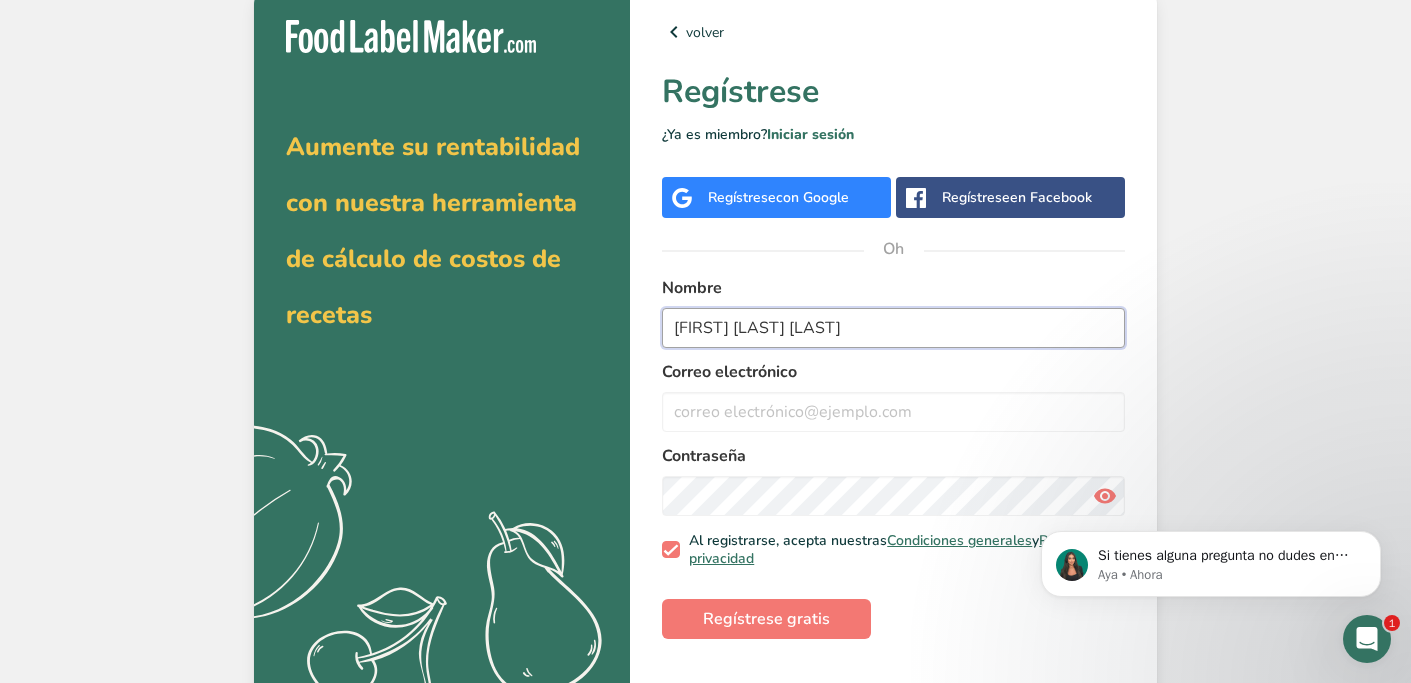 scroll, scrollTop: 0, scrollLeft: 0, axis: both 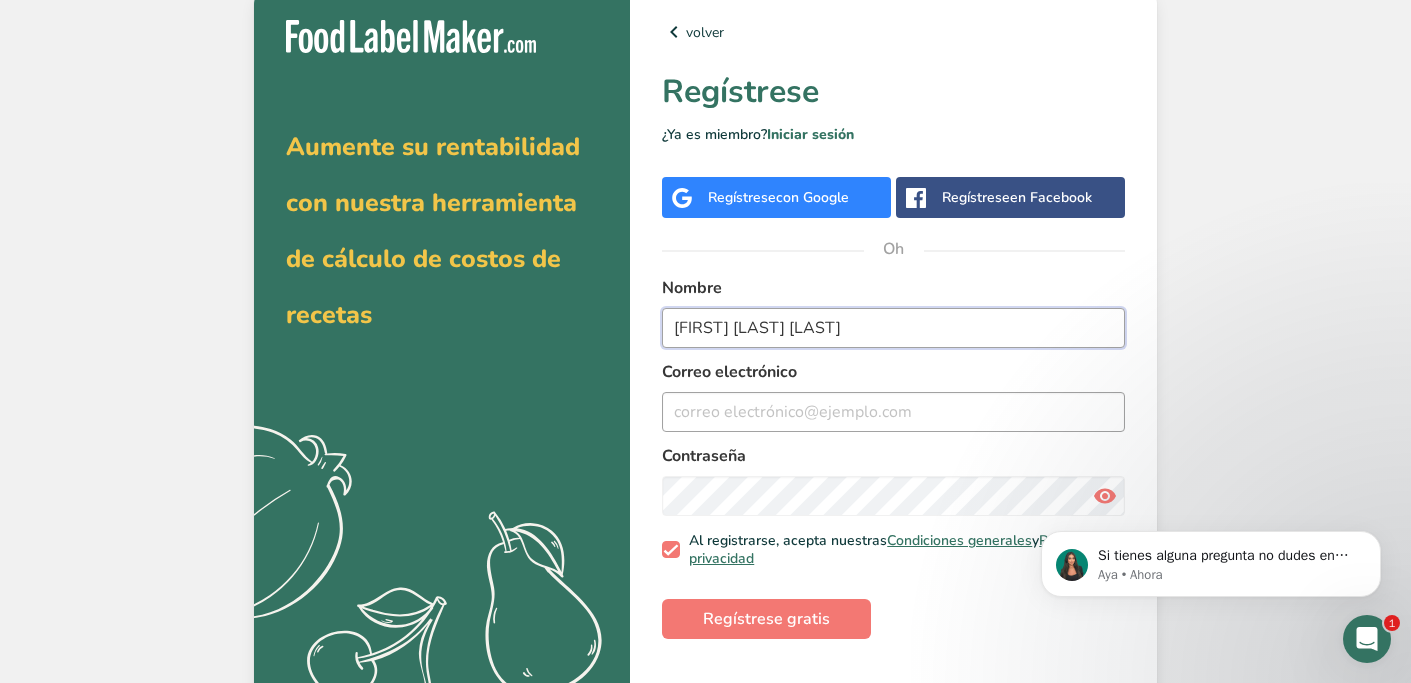 type on "[FIRST] [LAST] [LAST]" 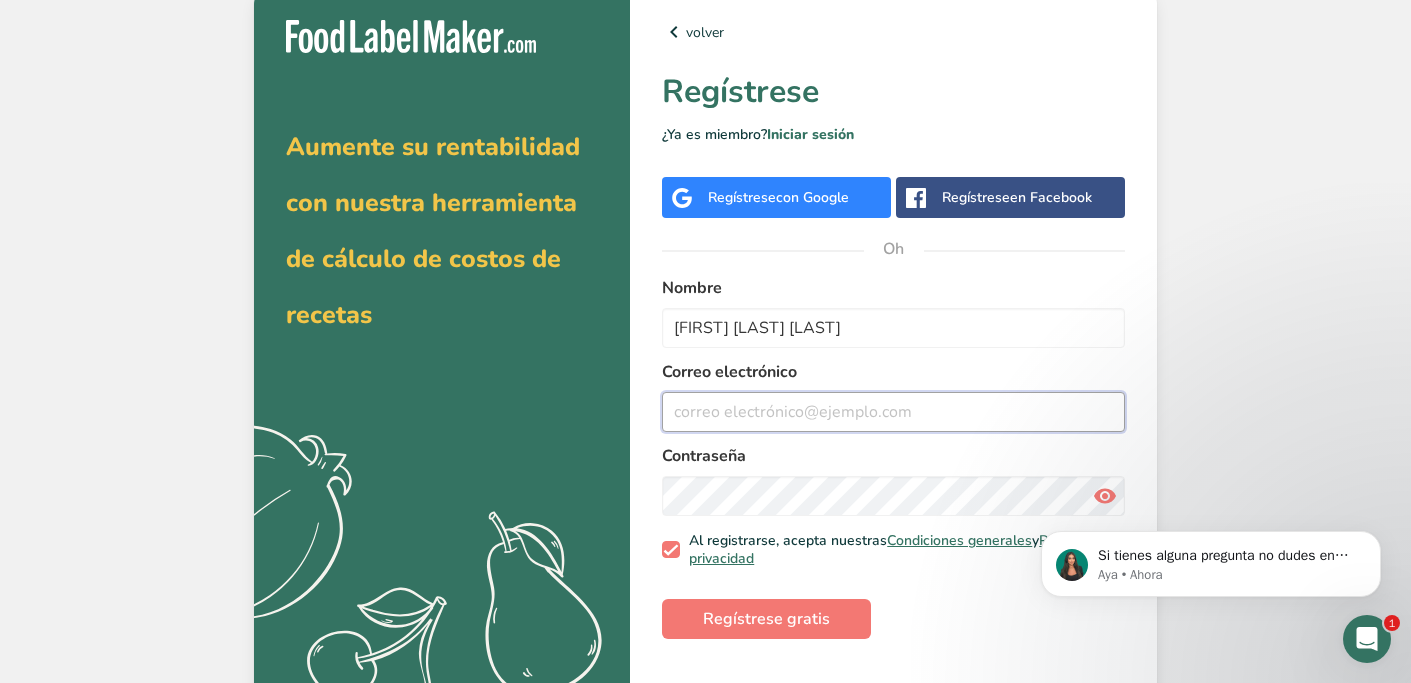 click at bounding box center (893, 412) 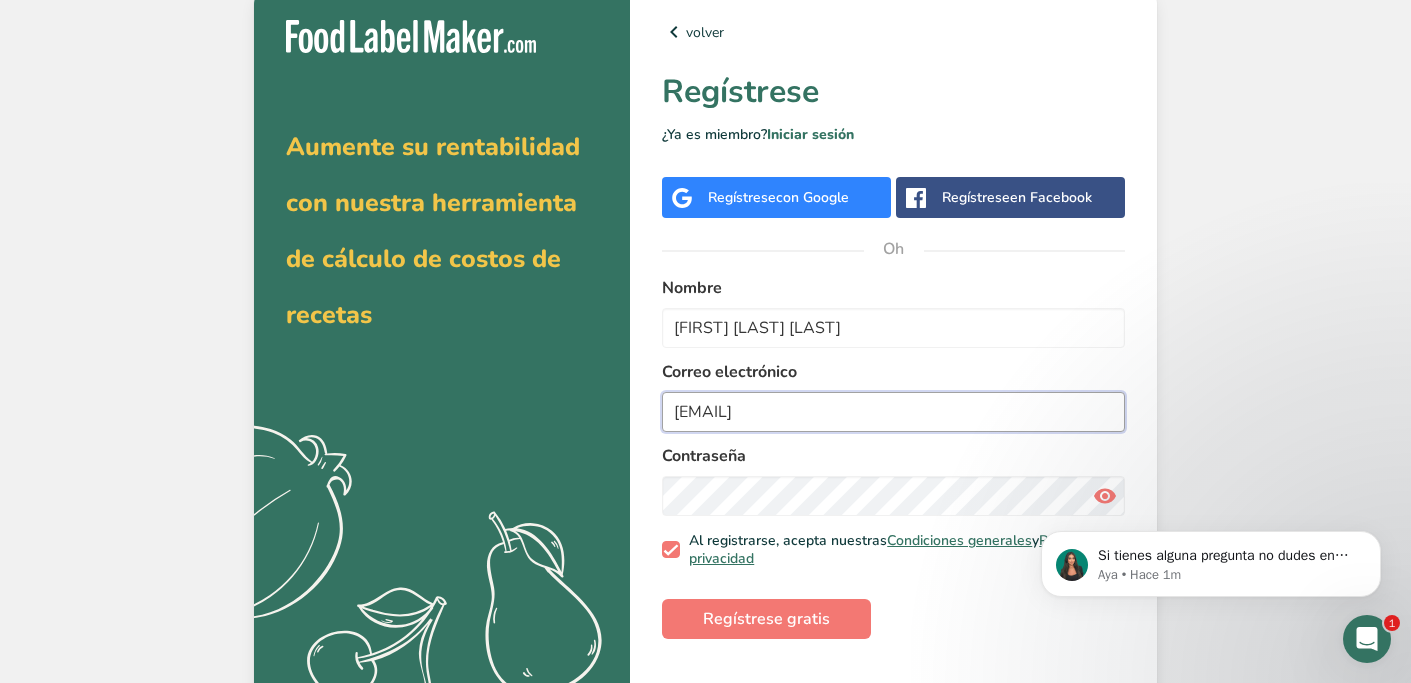 click on "[EMAIL]" at bounding box center (893, 412) 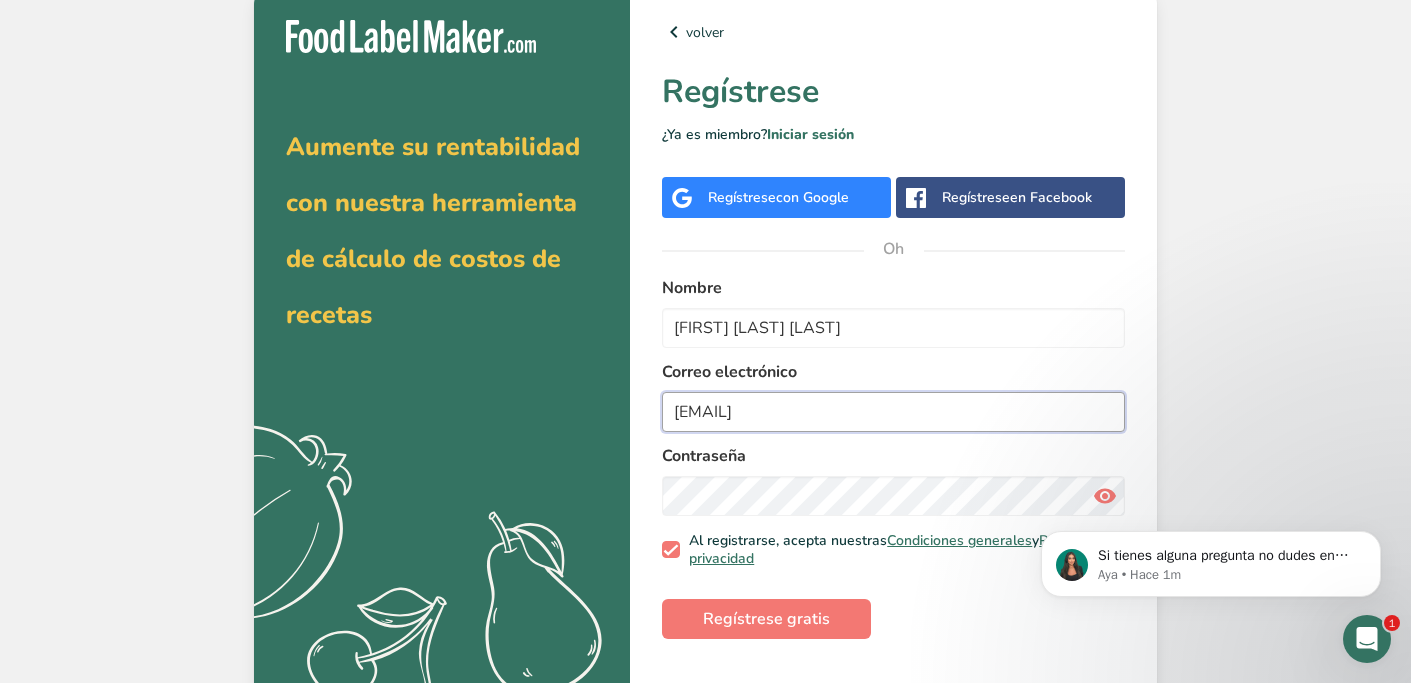 type on "[EMAIL]" 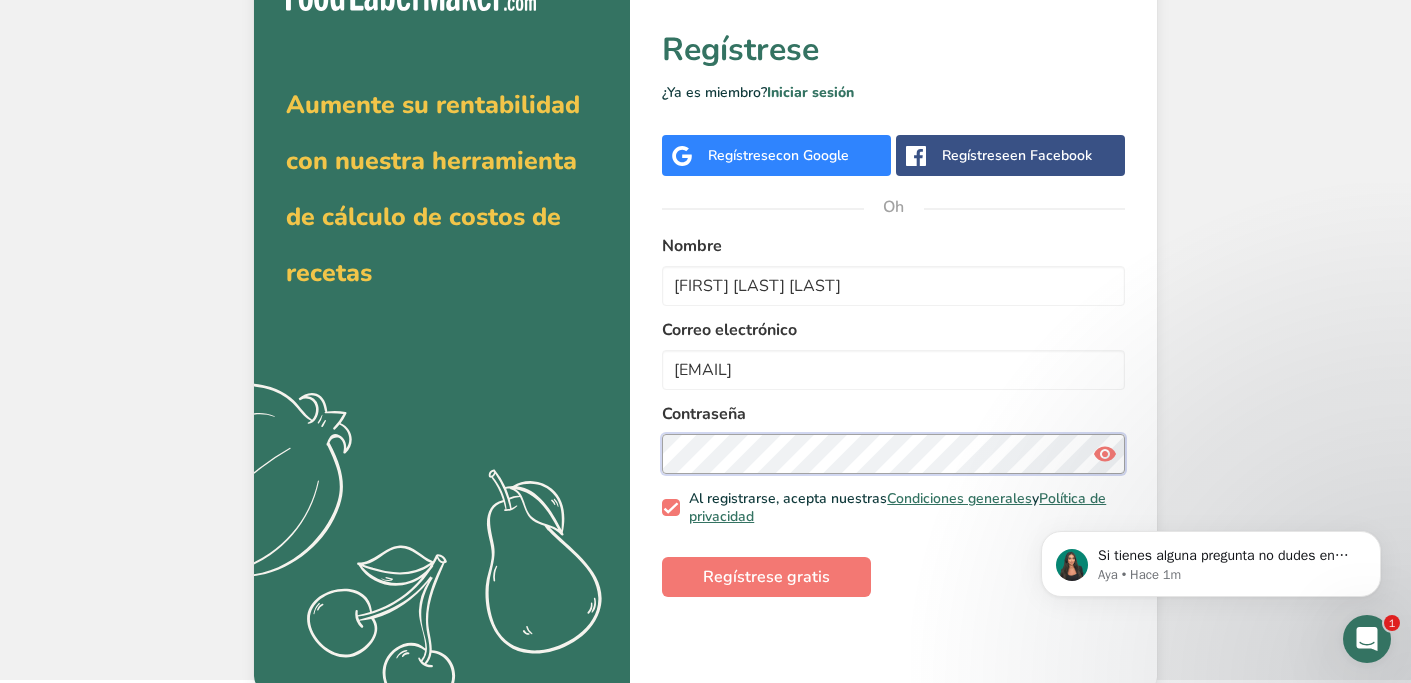 scroll, scrollTop: 48, scrollLeft: 0, axis: vertical 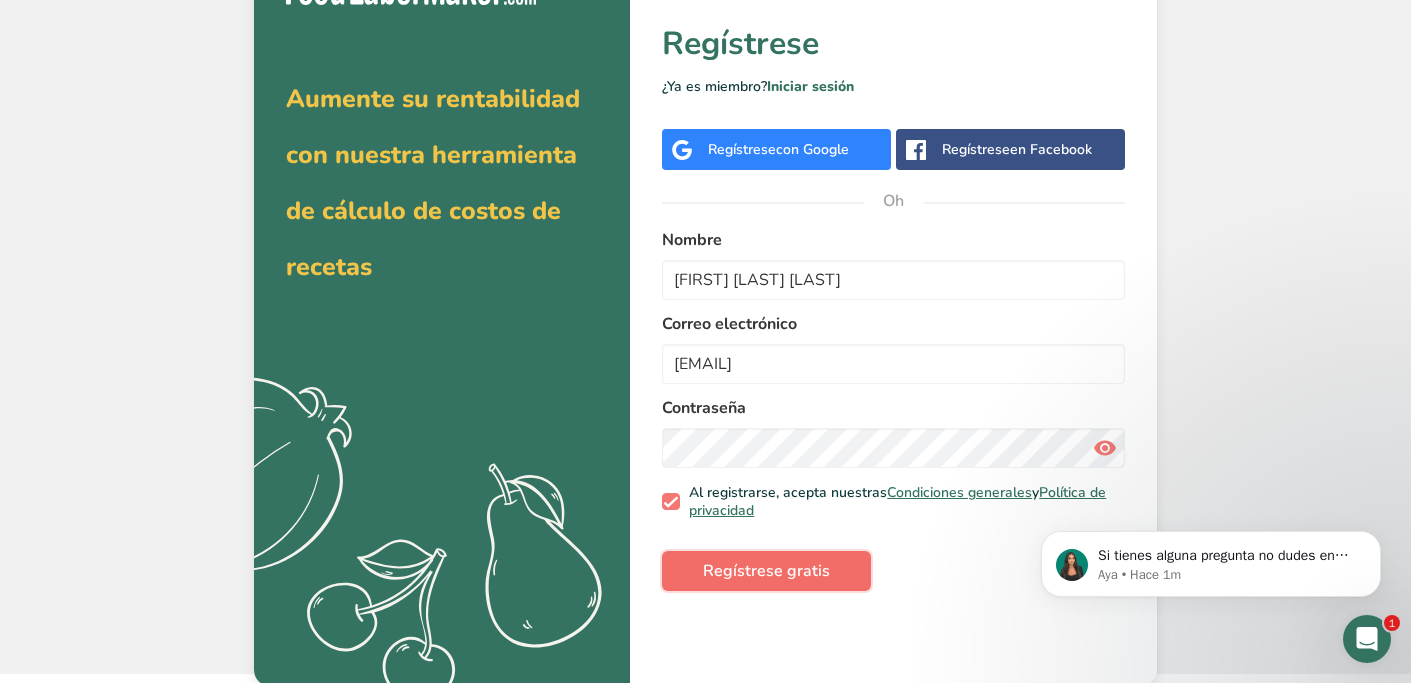 click on "Regístrese gratis" at bounding box center [766, 571] 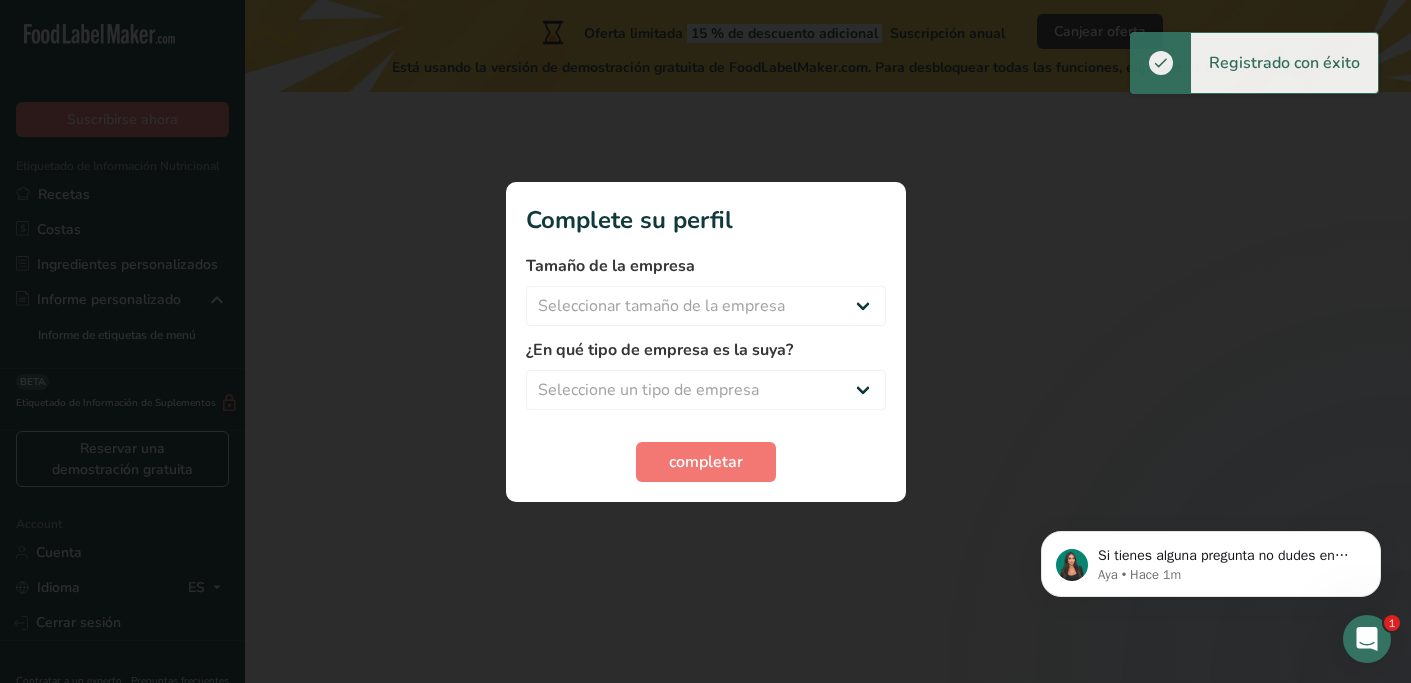 scroll, scrollTop: 0, scrollLeft: 0, axis: both 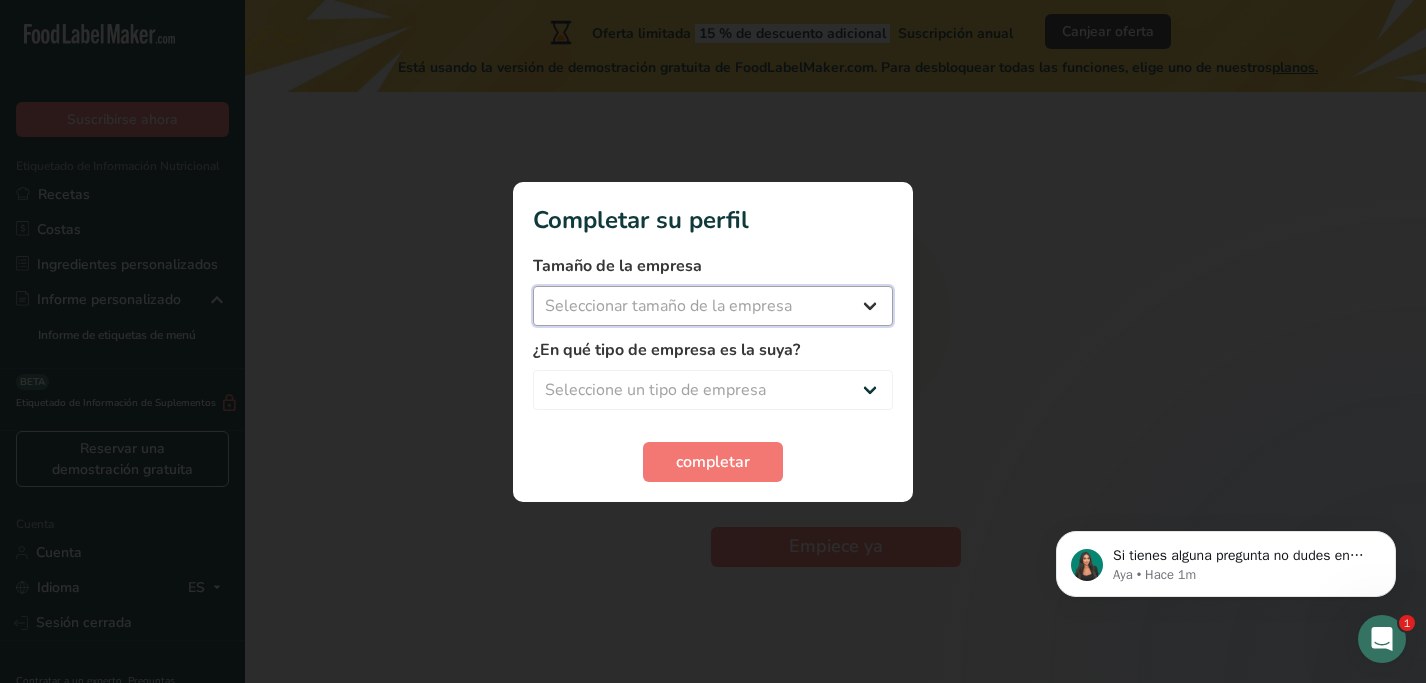 click on "Seleccionar tamaño de la empresa
Menos de 10 empleados
De 10 a 50 empleados
De 51 a 500 empleados
Más de 500 empleados" at bounding box center [713, 306] 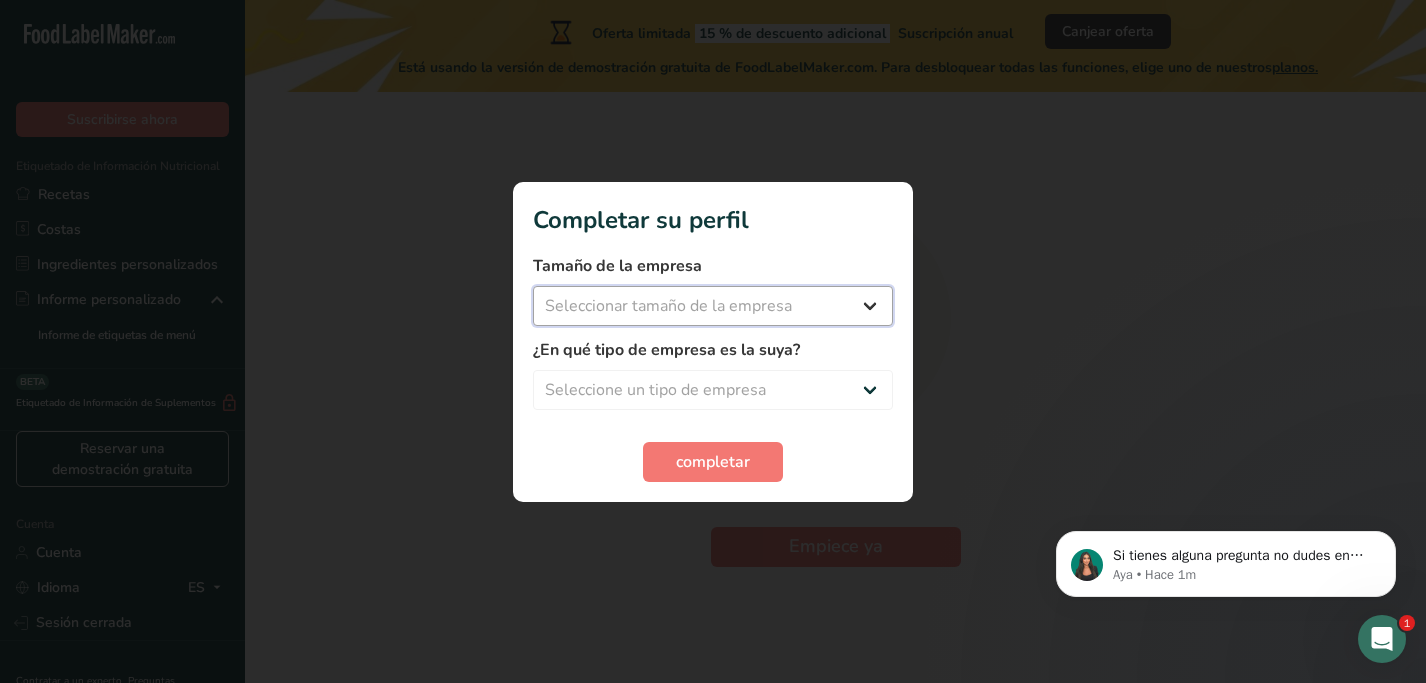 select on "2" 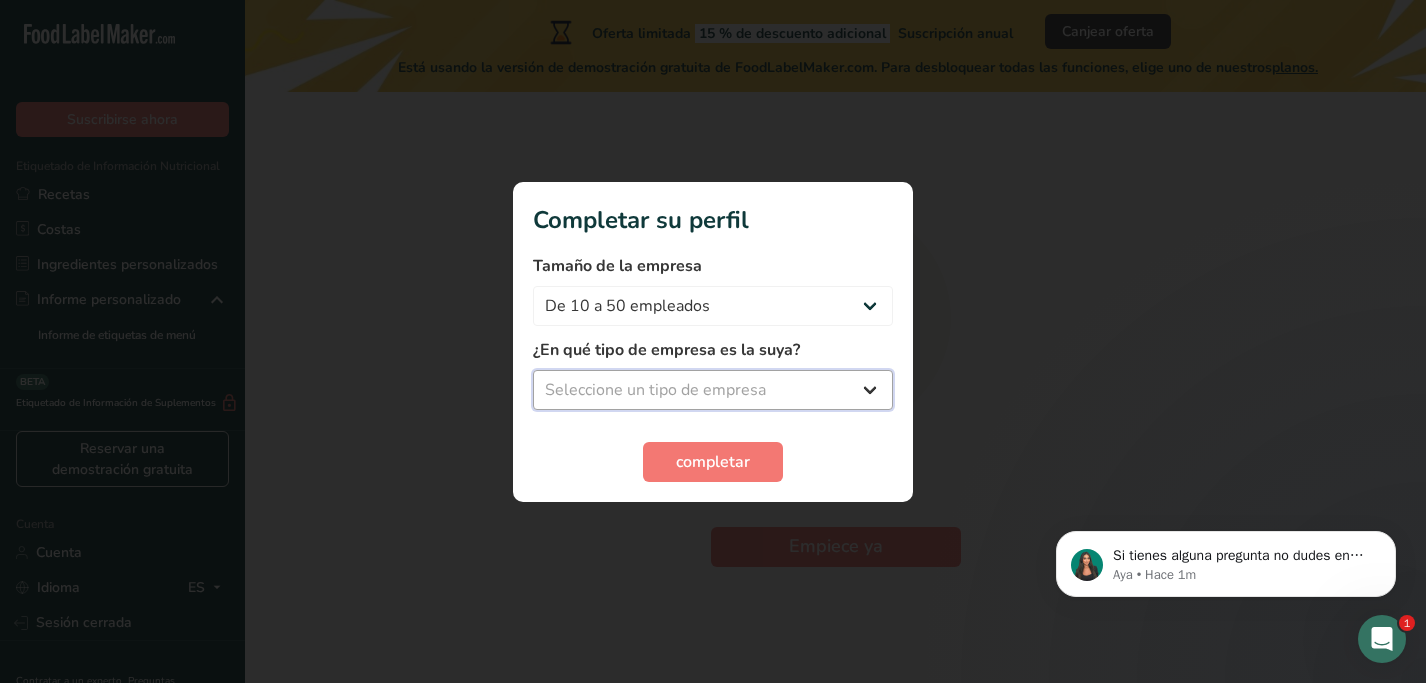 click on "Seleccione un tipo de empresa
Fabricante de alimentos envasados
Restaurante y cafetería
Panadería
Empresa de comidas preparadas y cáterin
Nutricionista
Bloguero gastronómico
Entrenador personal
Otro" at bounding box center (713, 390) 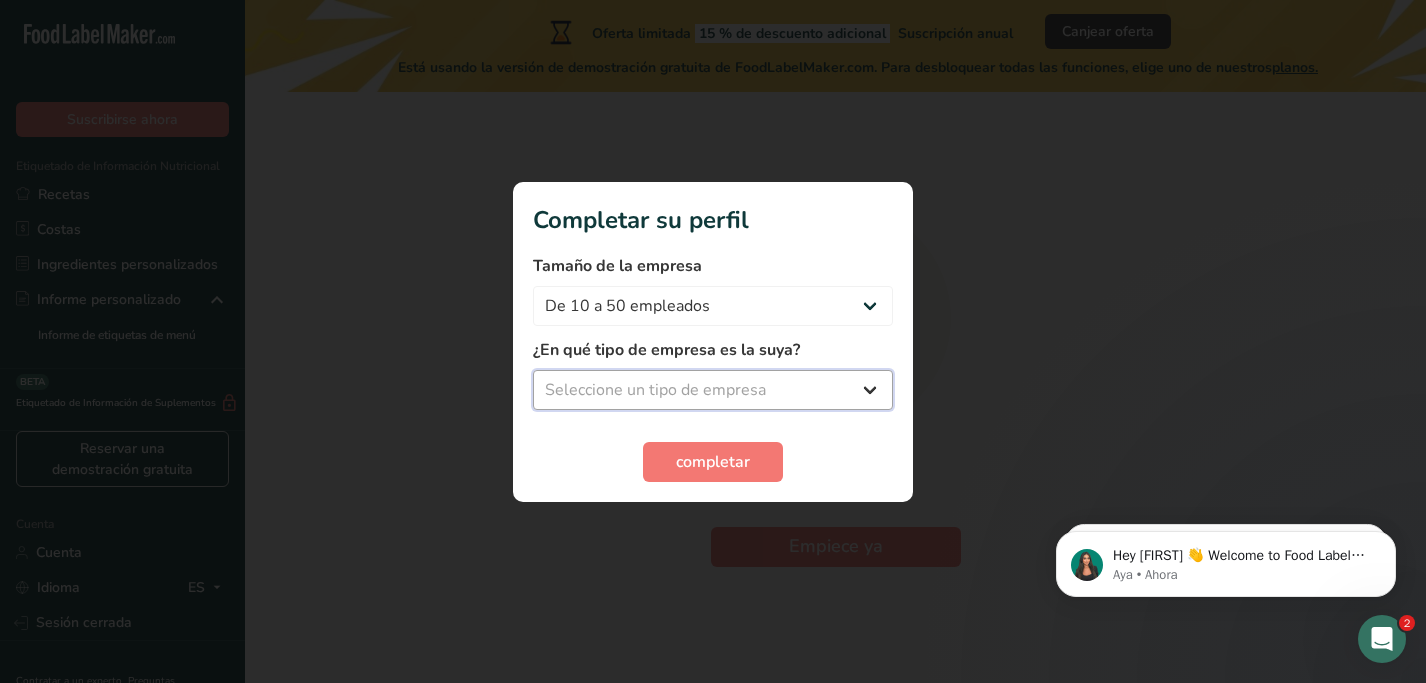 select on "8" 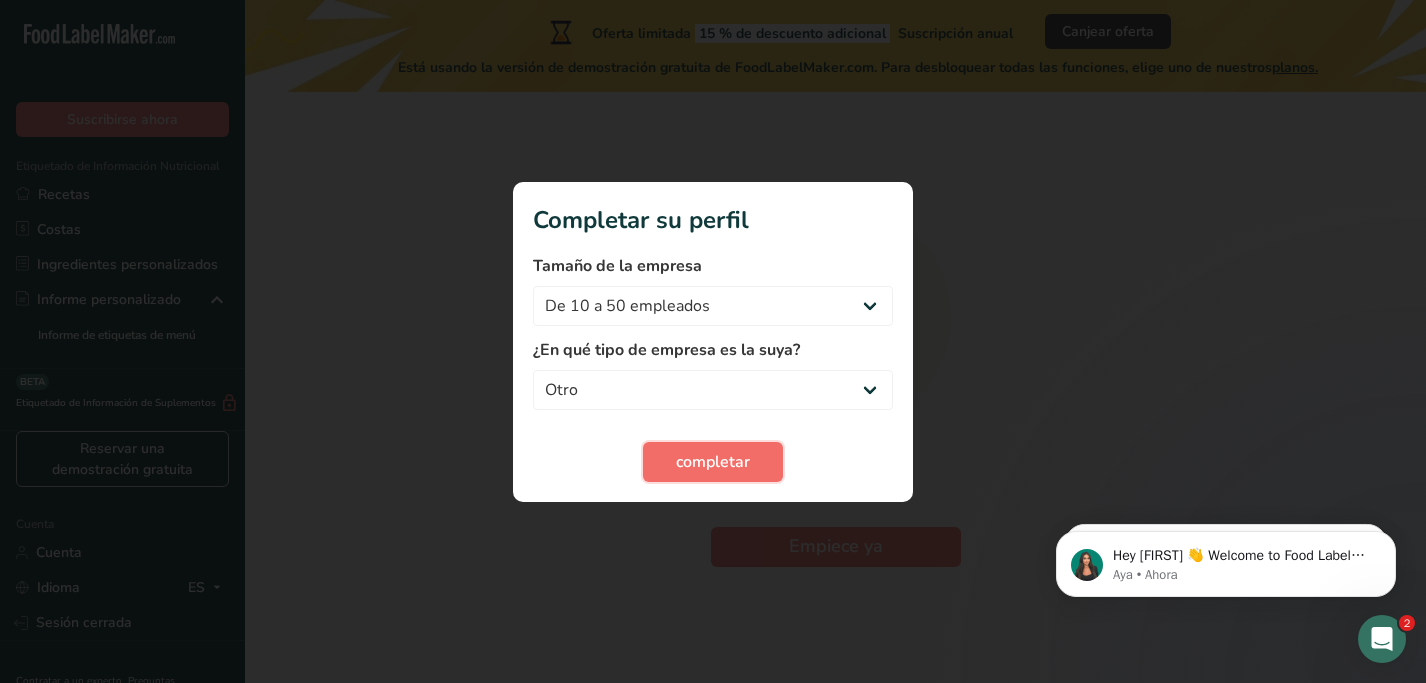 click on "completar" at bounding box center (713, 462) 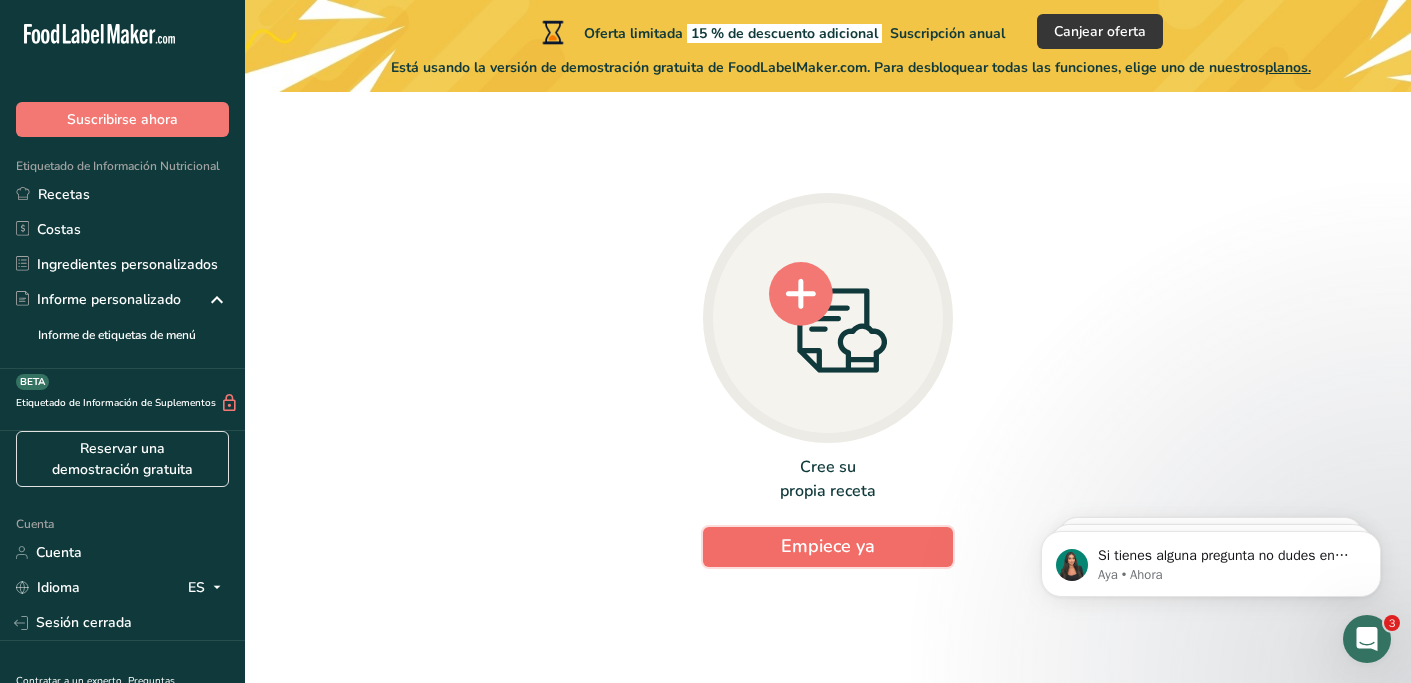 click on "Empiece ya" at bounding box center [828, 546] 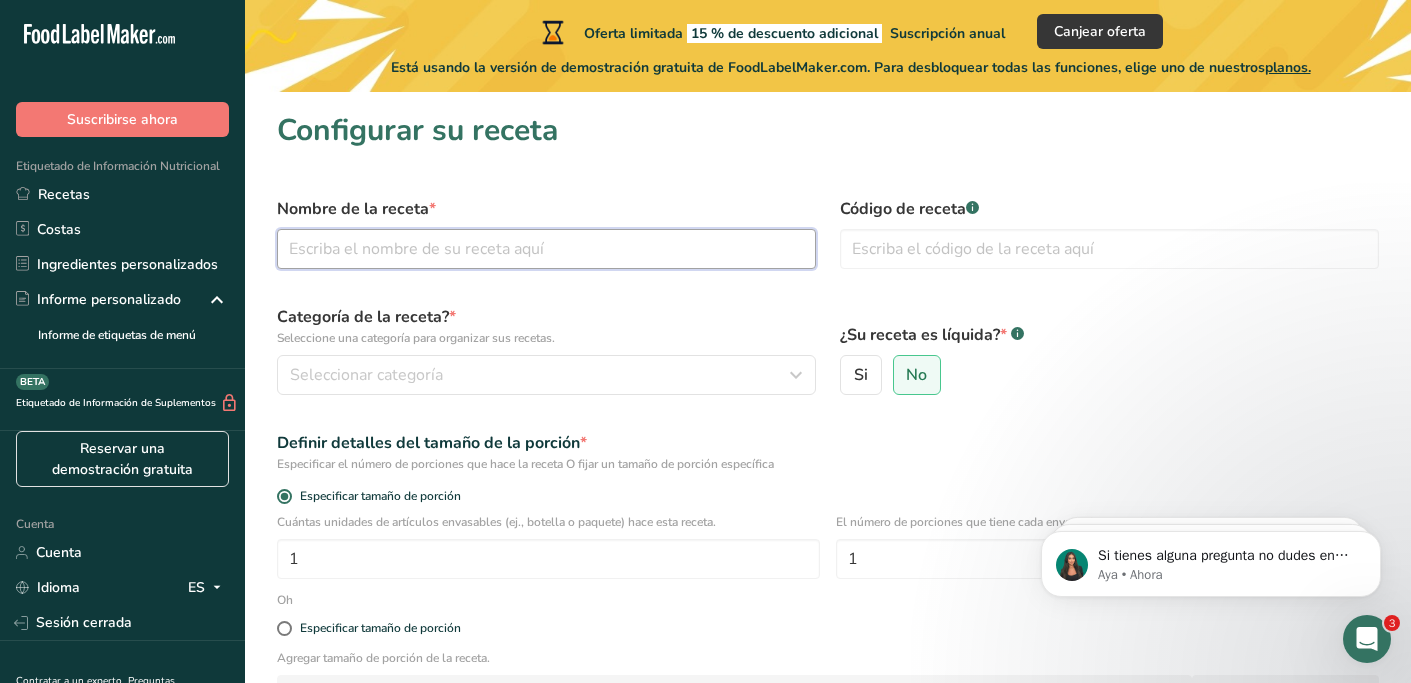 click at bounding box center [546, 249] 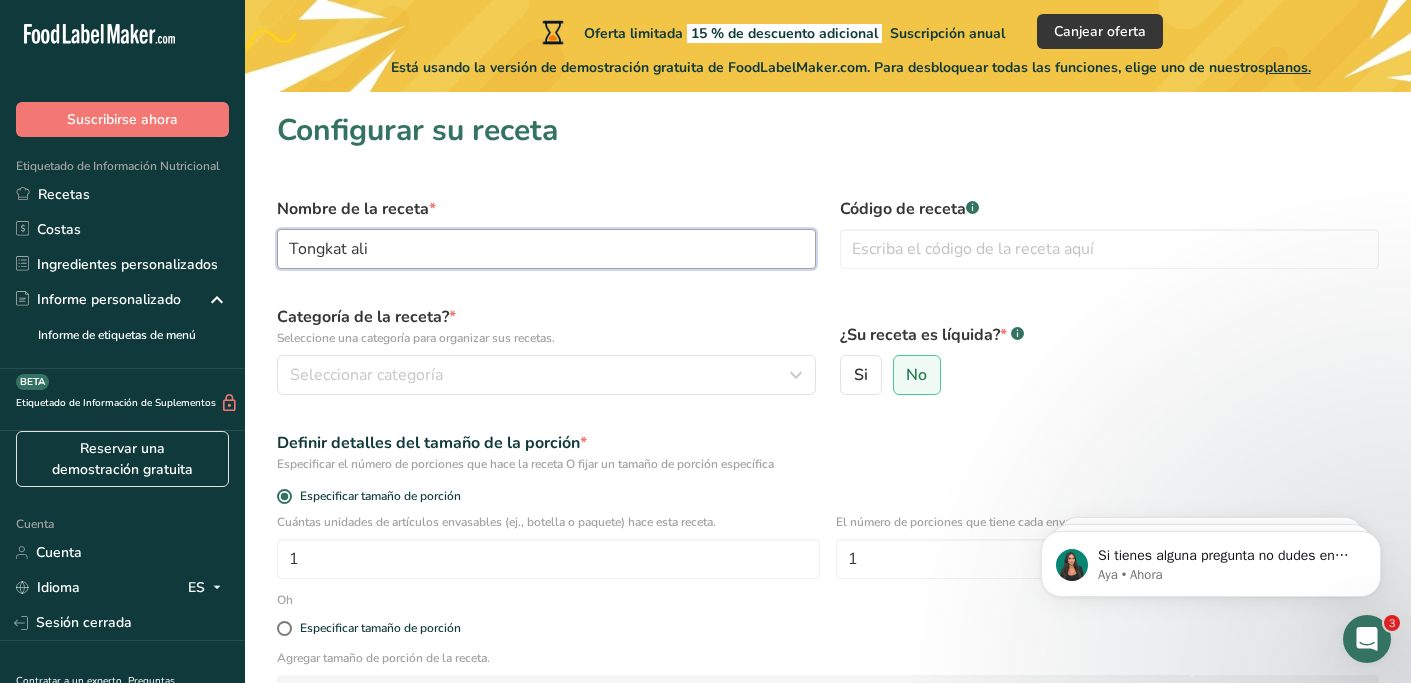 click on "Tongkat ali" at bounding box center (546, 249) 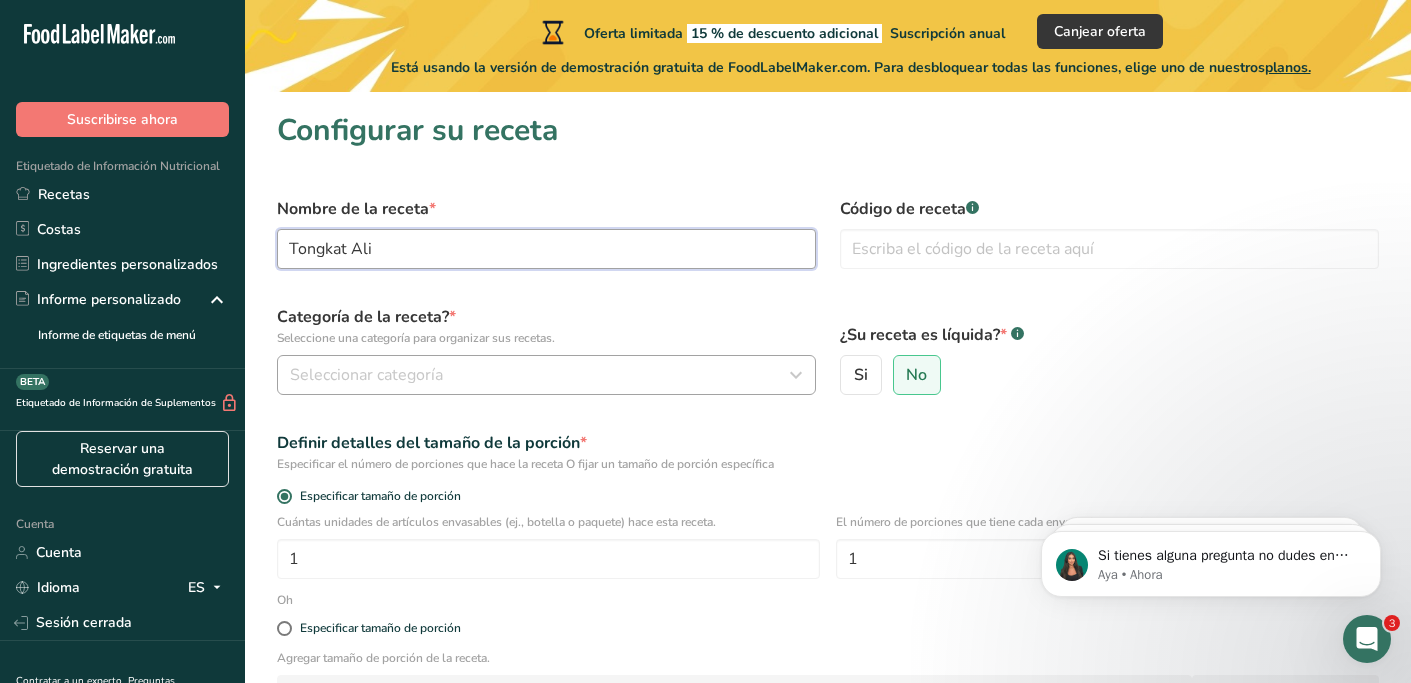 type on "Tongkat Ali" 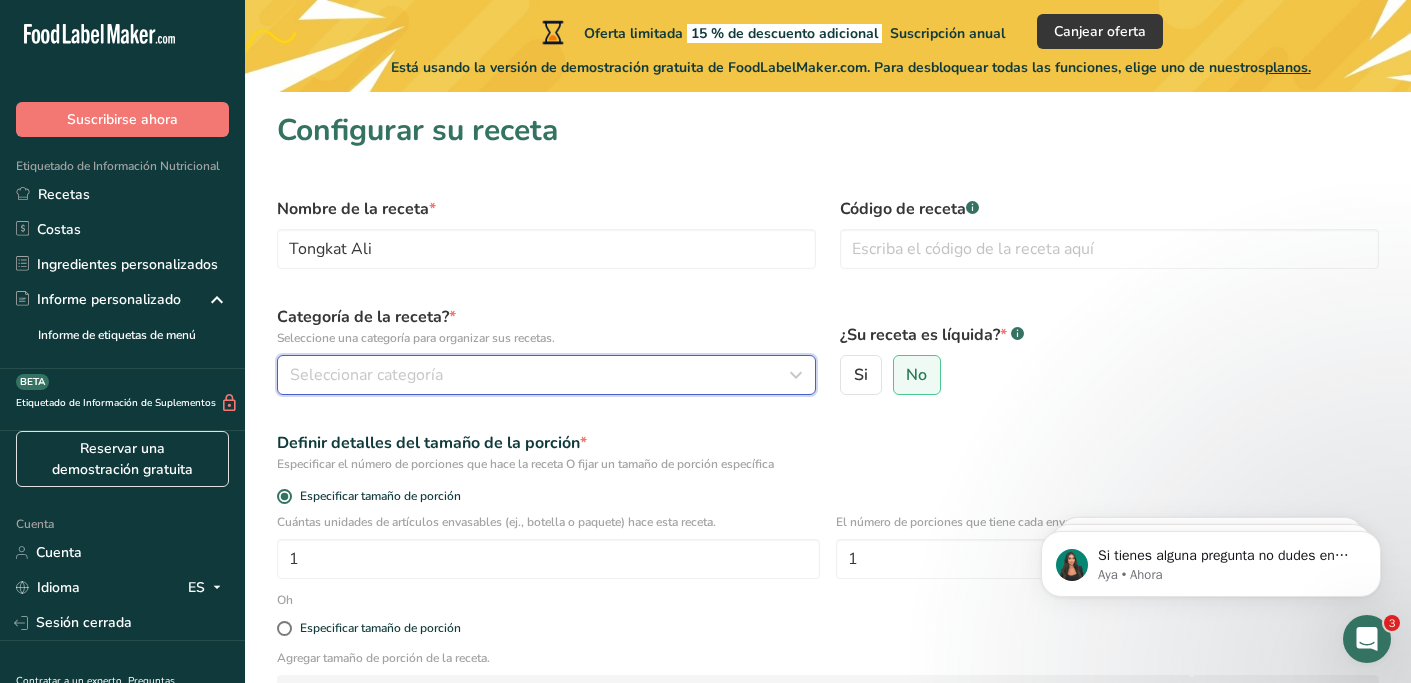click on "Seleccionar categoría" at bounding box center (540, 375) 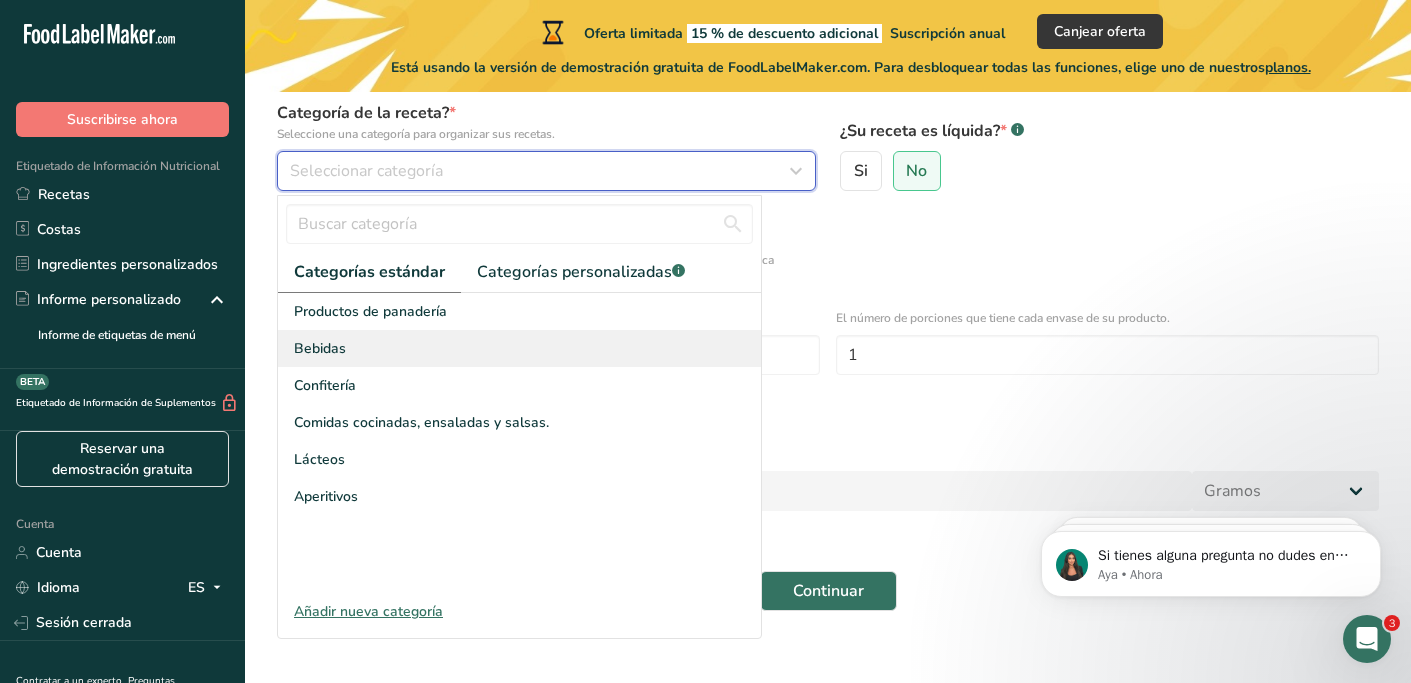scroll, scrollTop: 228, scrollLeft: 0, axis: vertical 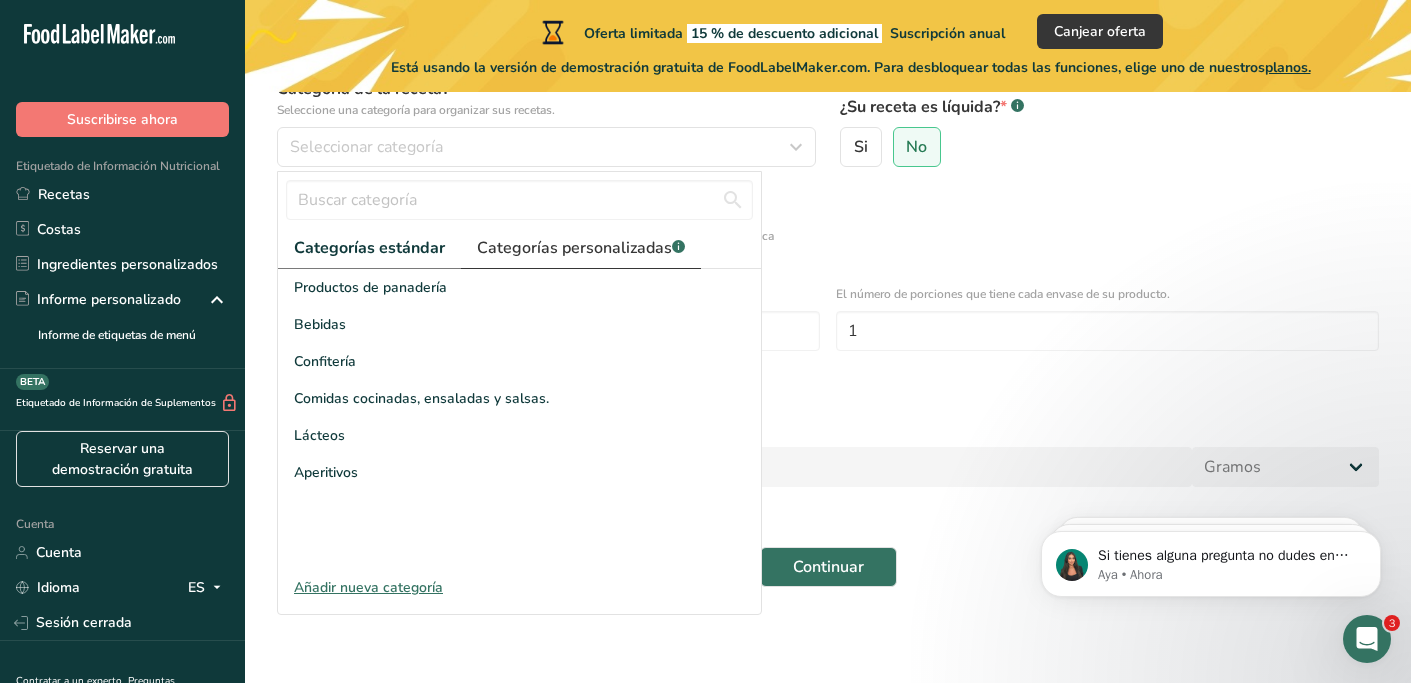 click on "Categorías personalizadas" at bounding box center (574, 248) 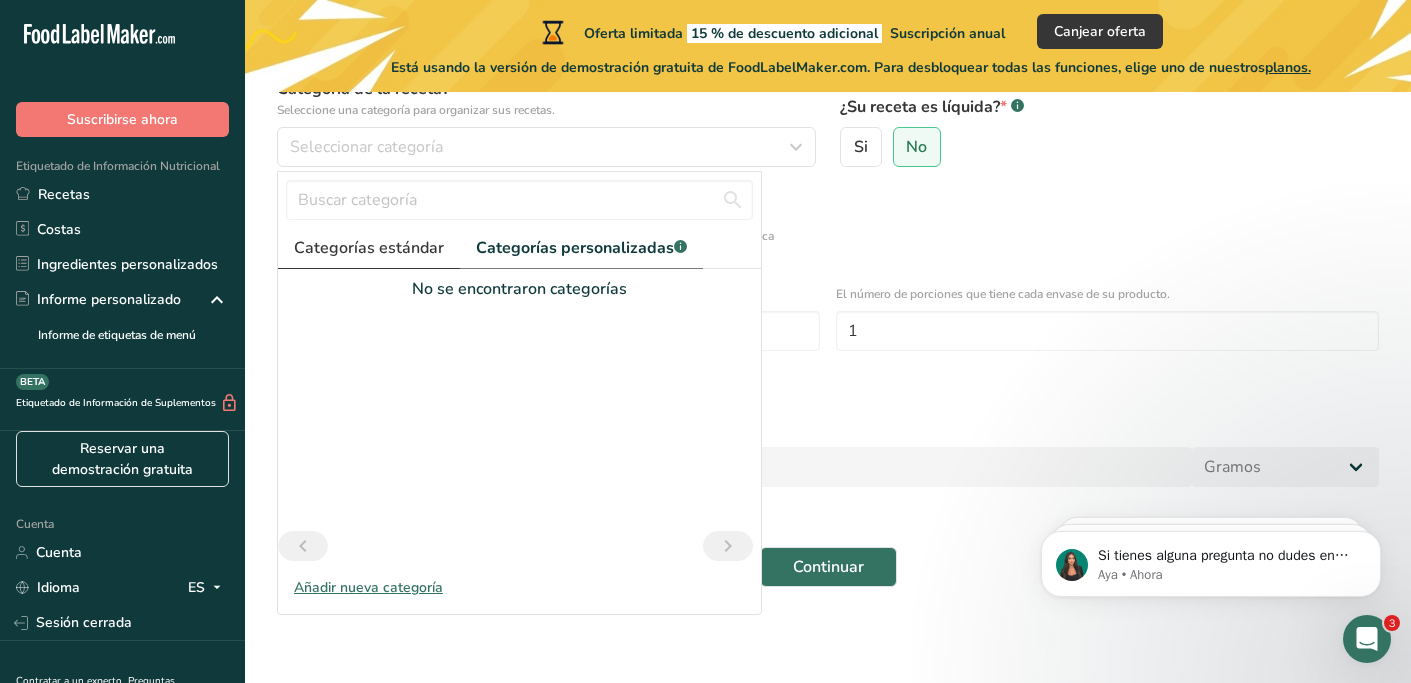 click on "Categorías estándar" at bounding box center (369, 248) 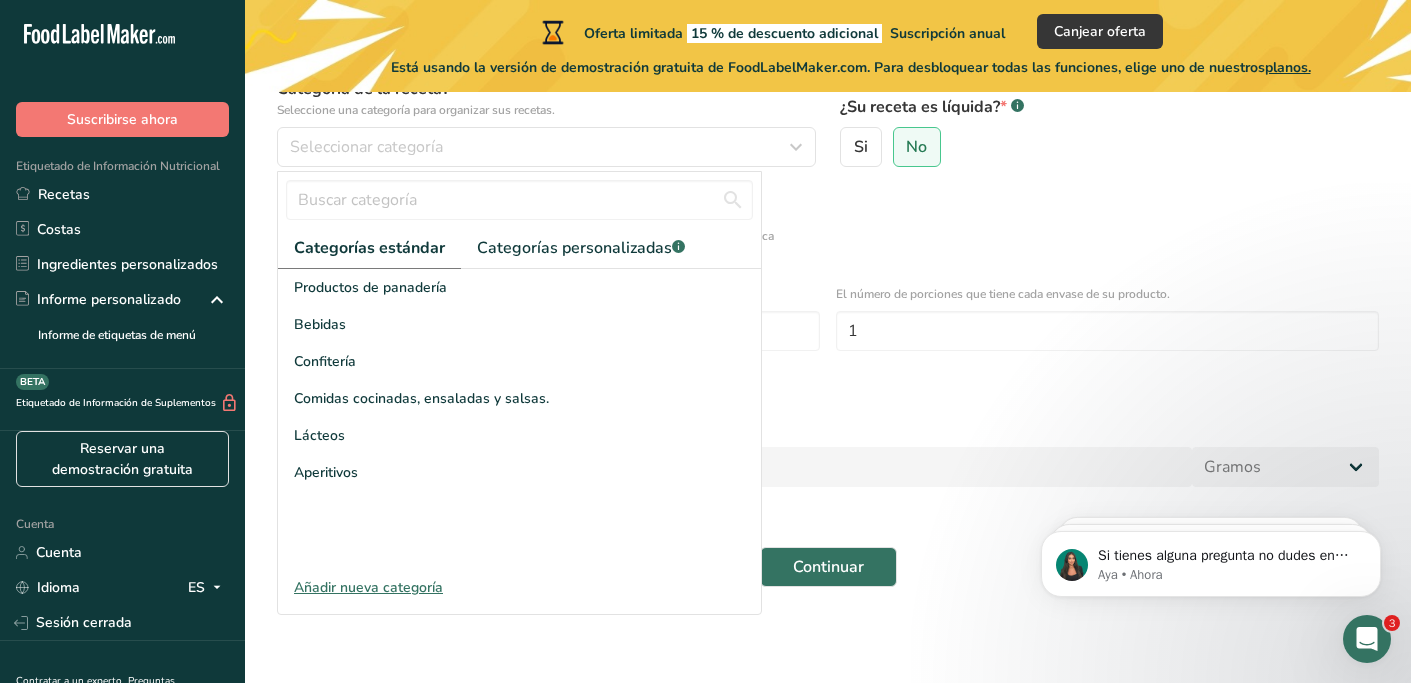 click on "Añadir nueva categoría" at bounding box center (368, 587) 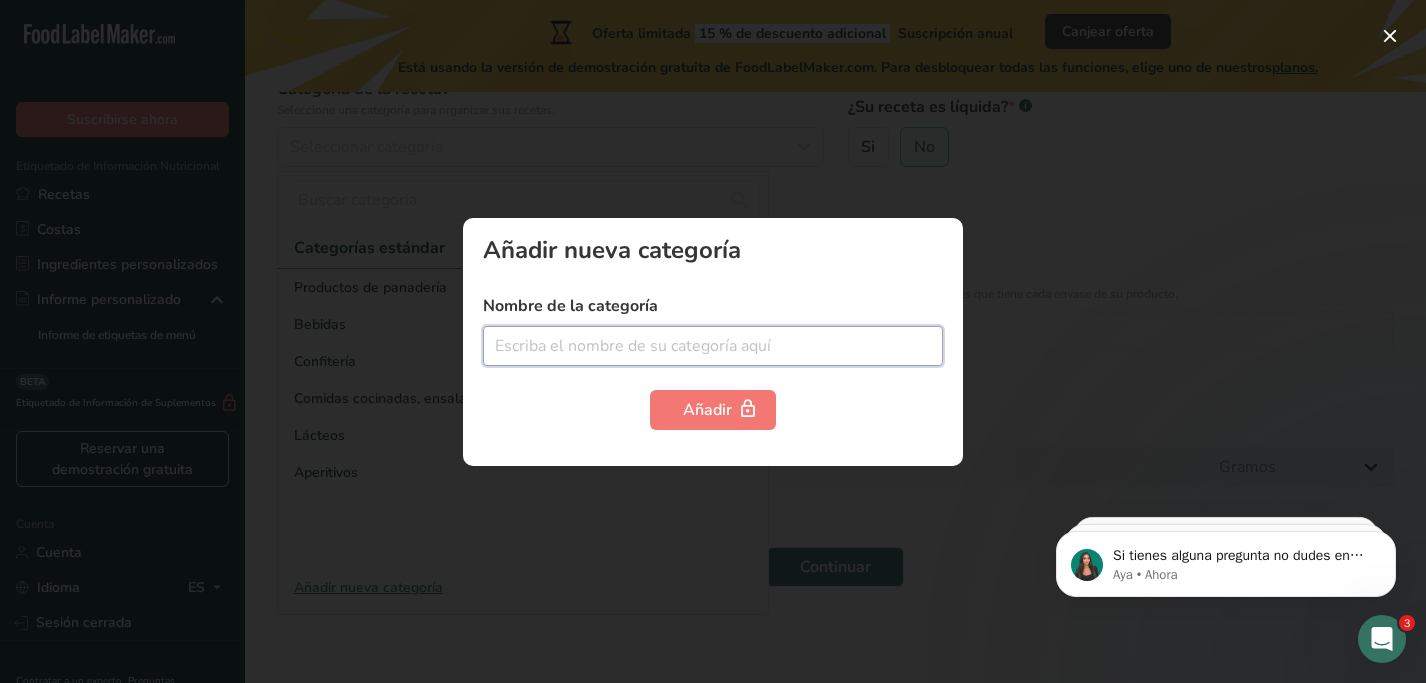 click at bounding box center [713, 346] 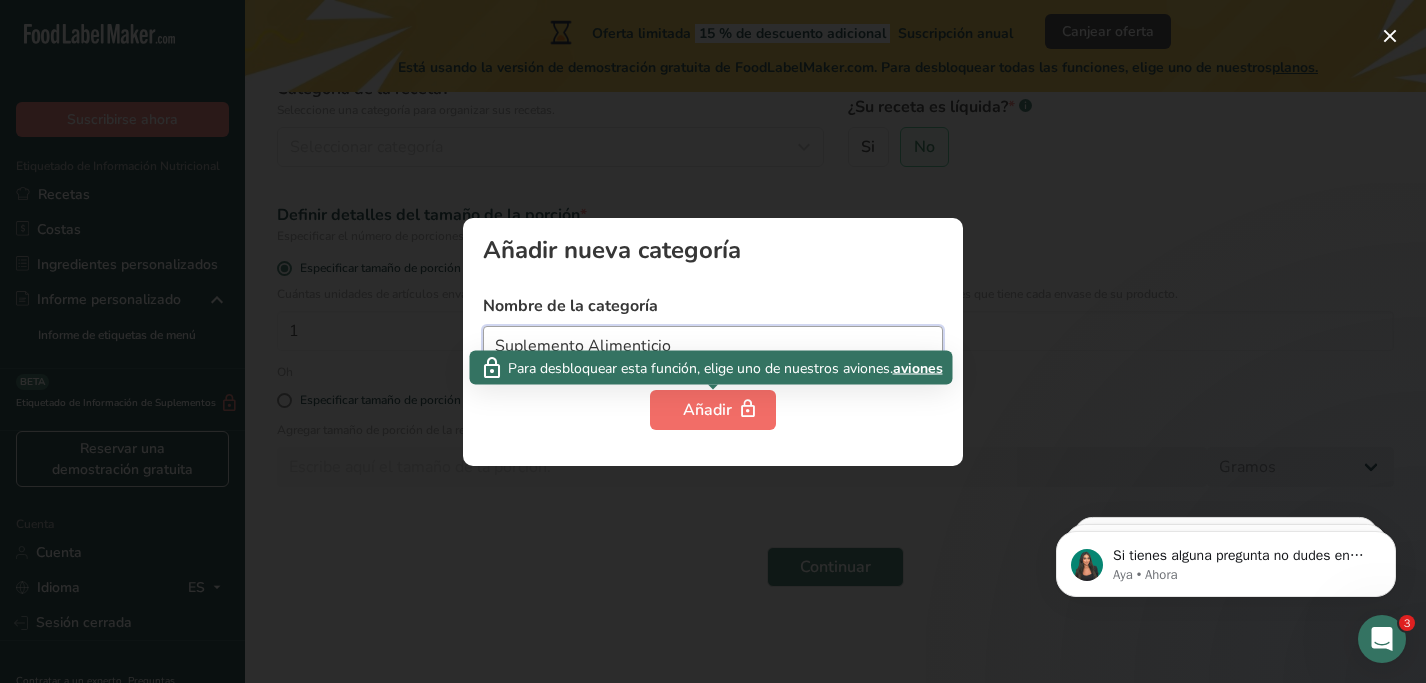 type on "Suplemento Alimenticio" 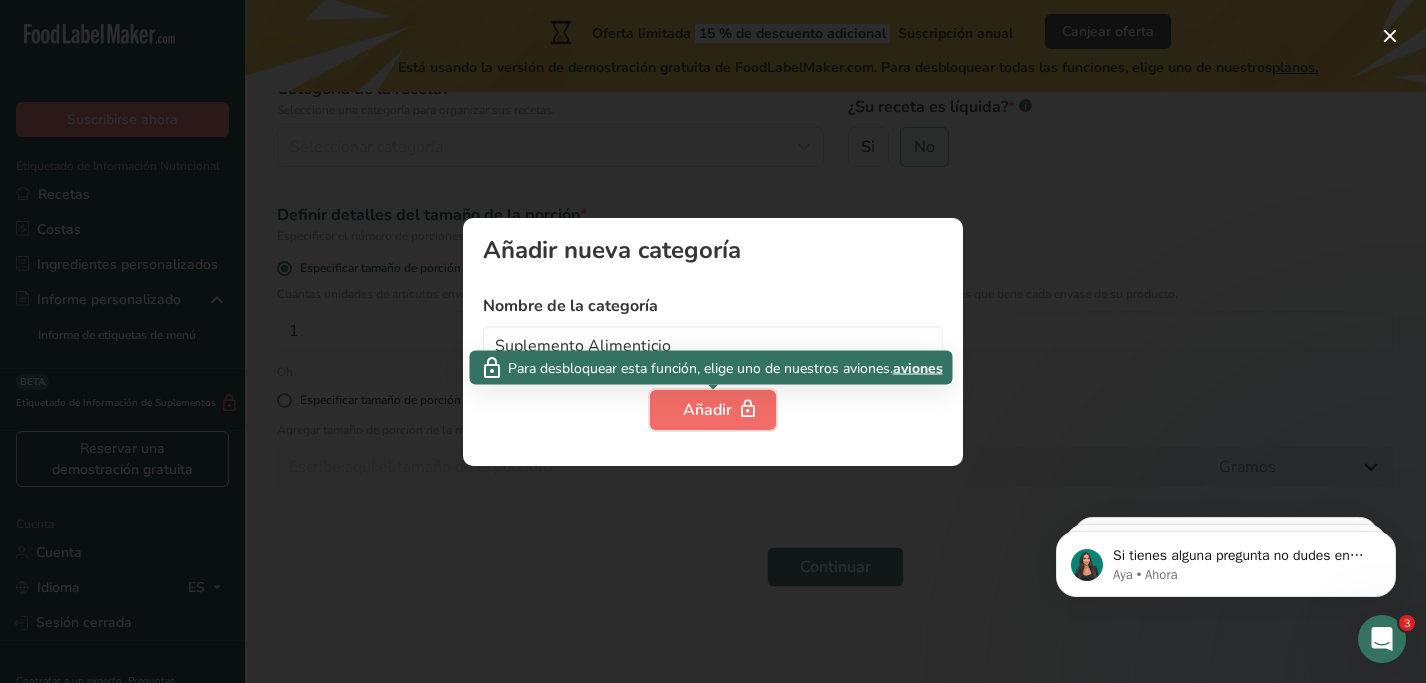 click on "Añadir" at bounding box center (707, 410) 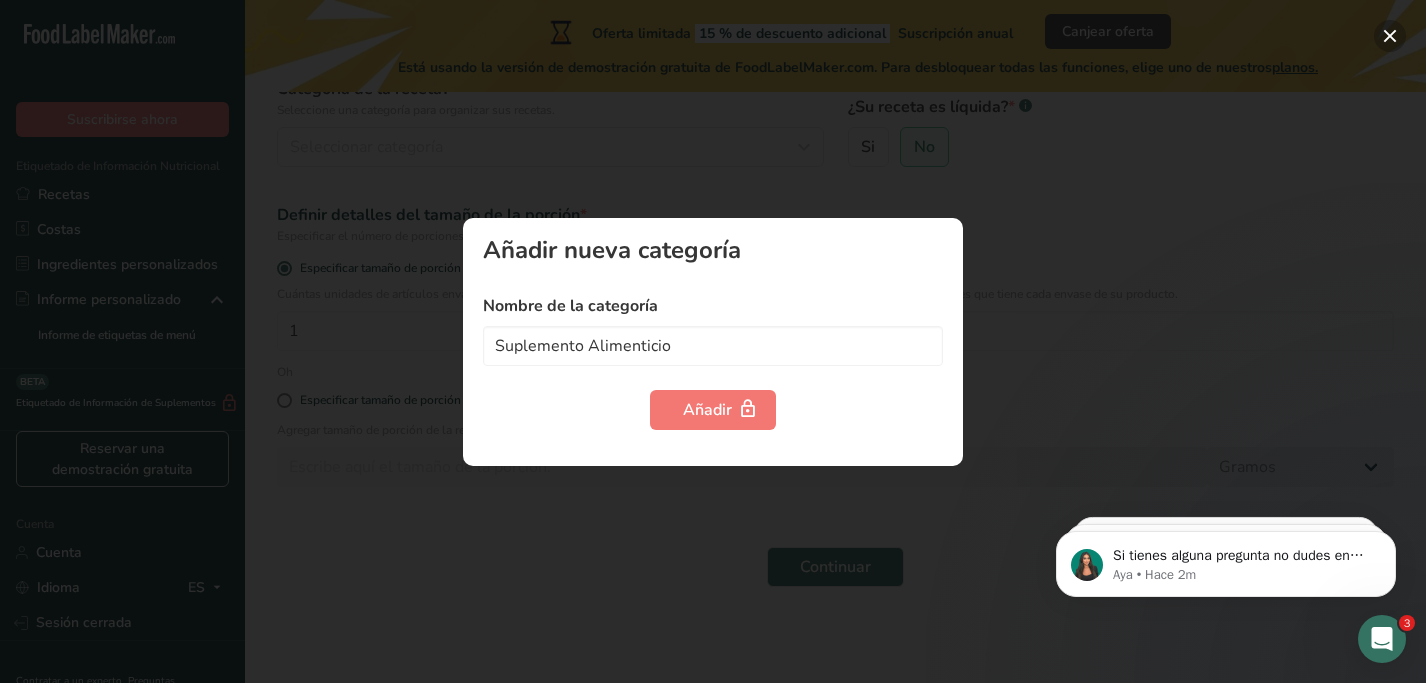 click at bounding box center (1390, 36) 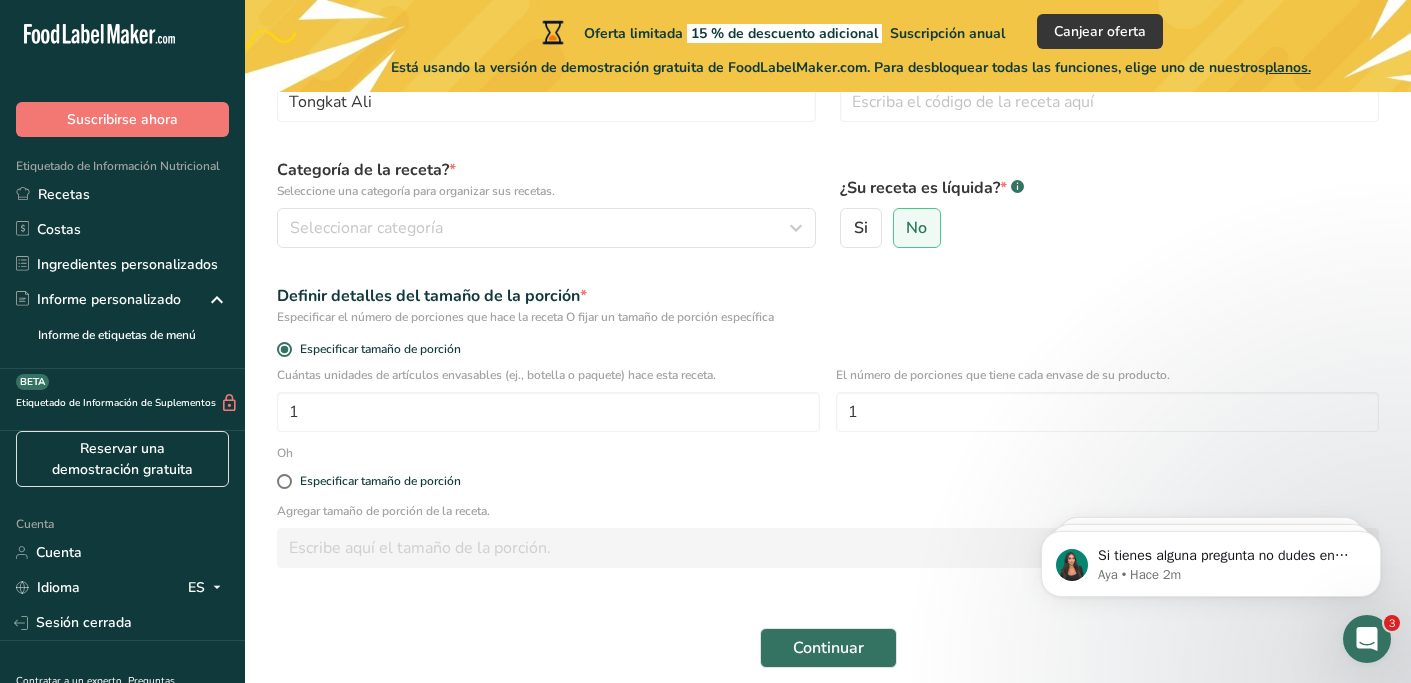 scroll, scrollTop: 0, scrollLeft: 0, axis: both 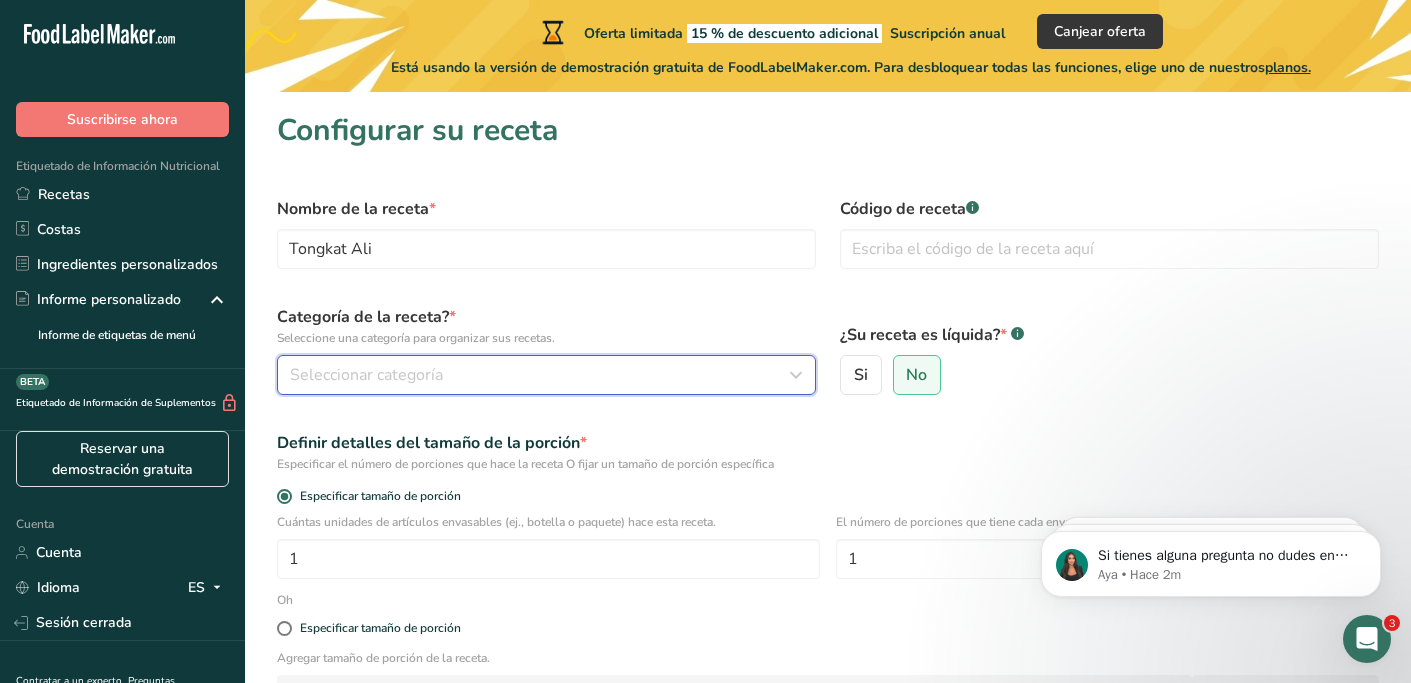 click at bounding box center [796, 375] 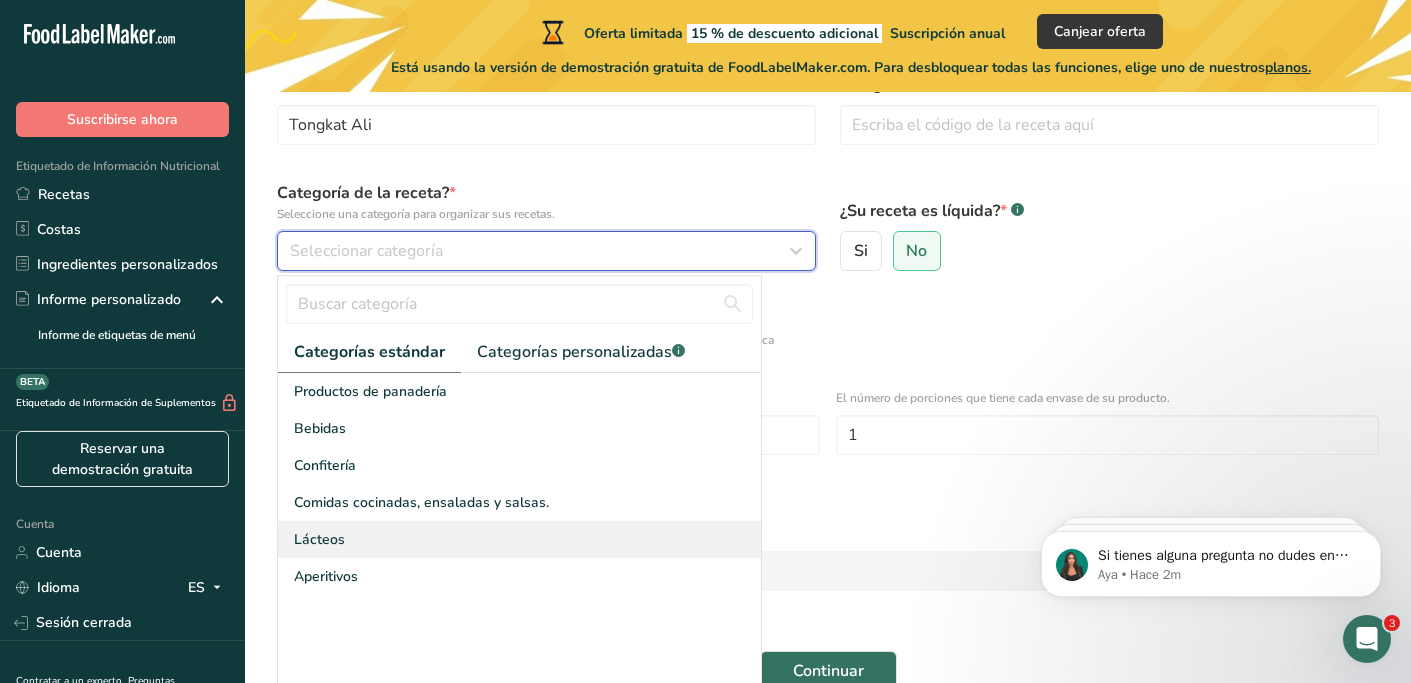scroll, scrollTop: 161, scrollLeft: 0, axis: vertical 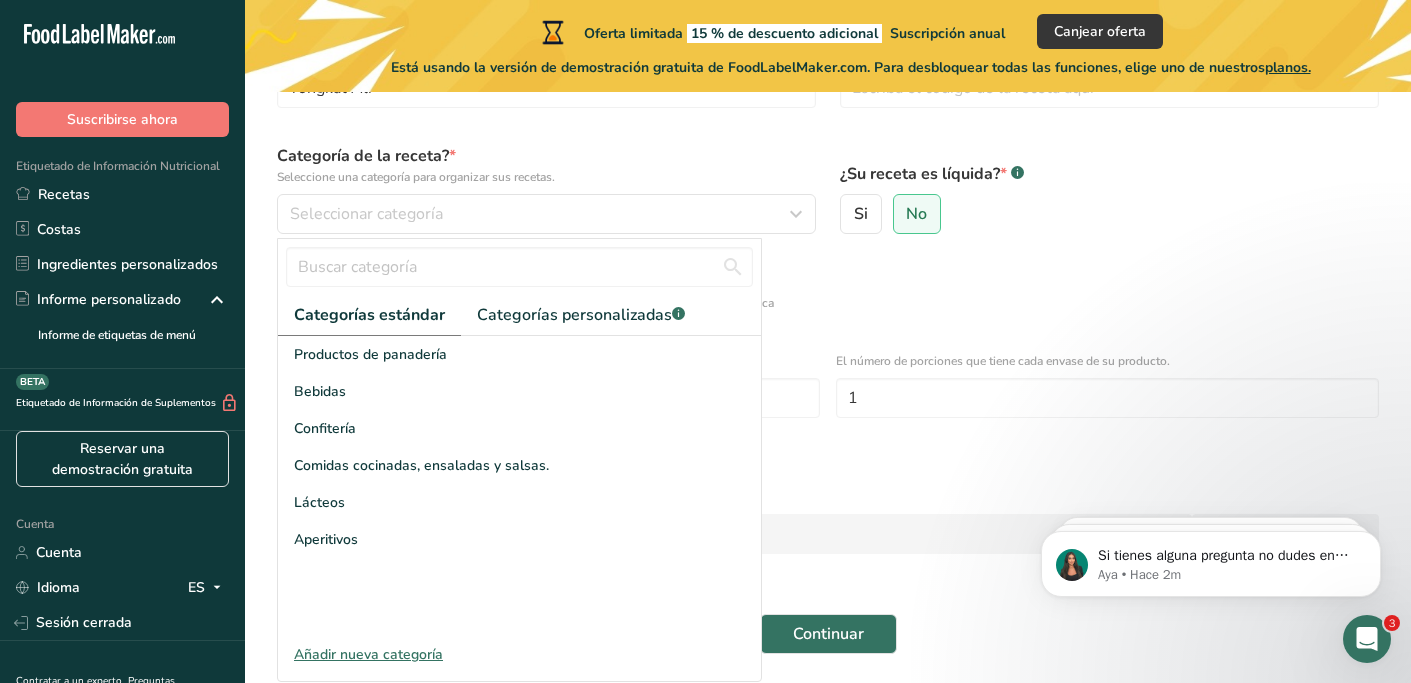 click on "Añadir nueva categoría" at bounding box center (368, 654) 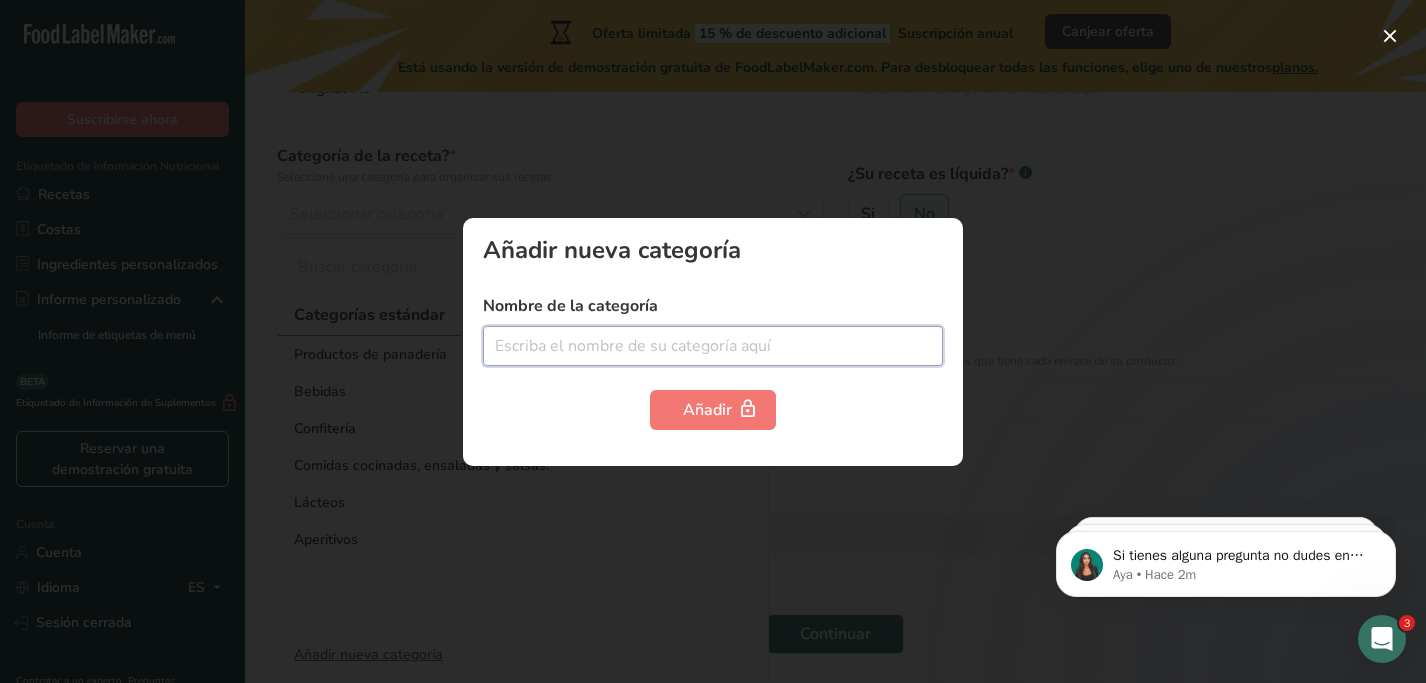 click at bounding box center (713, 346) 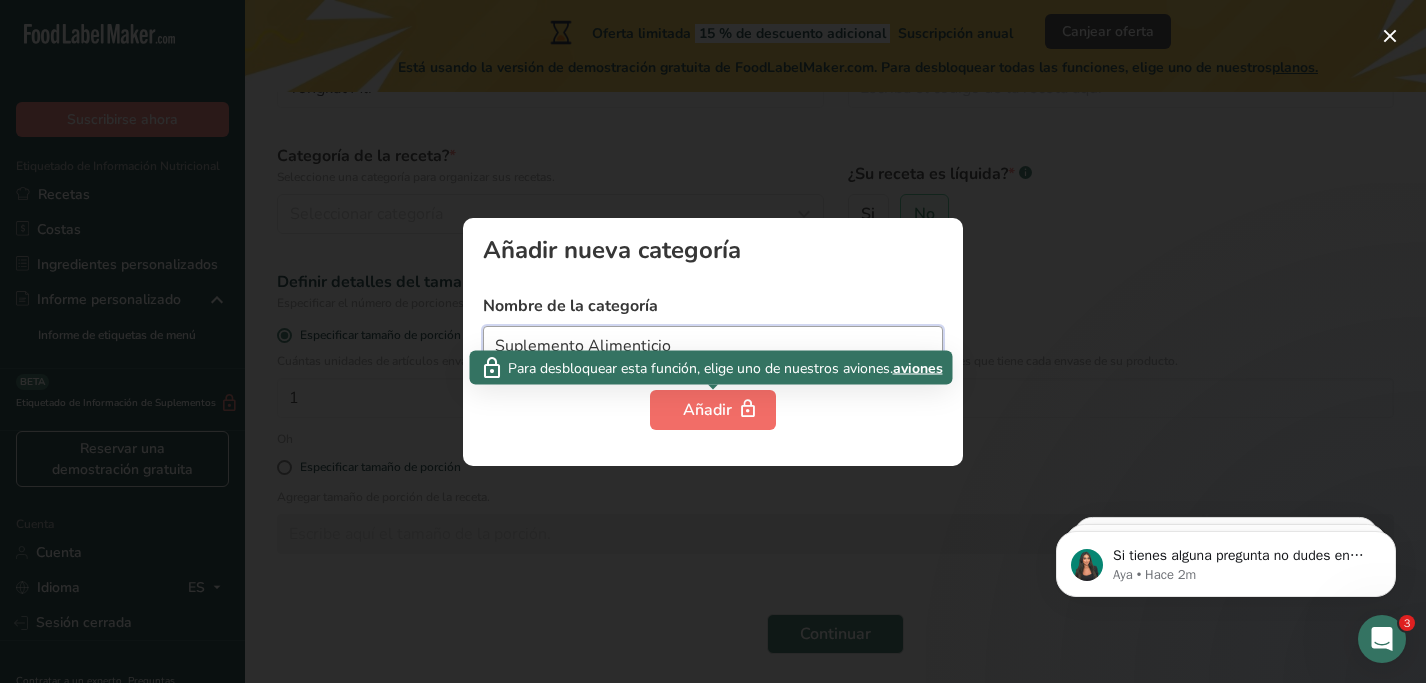 type on "Suplemento Alimenticio" 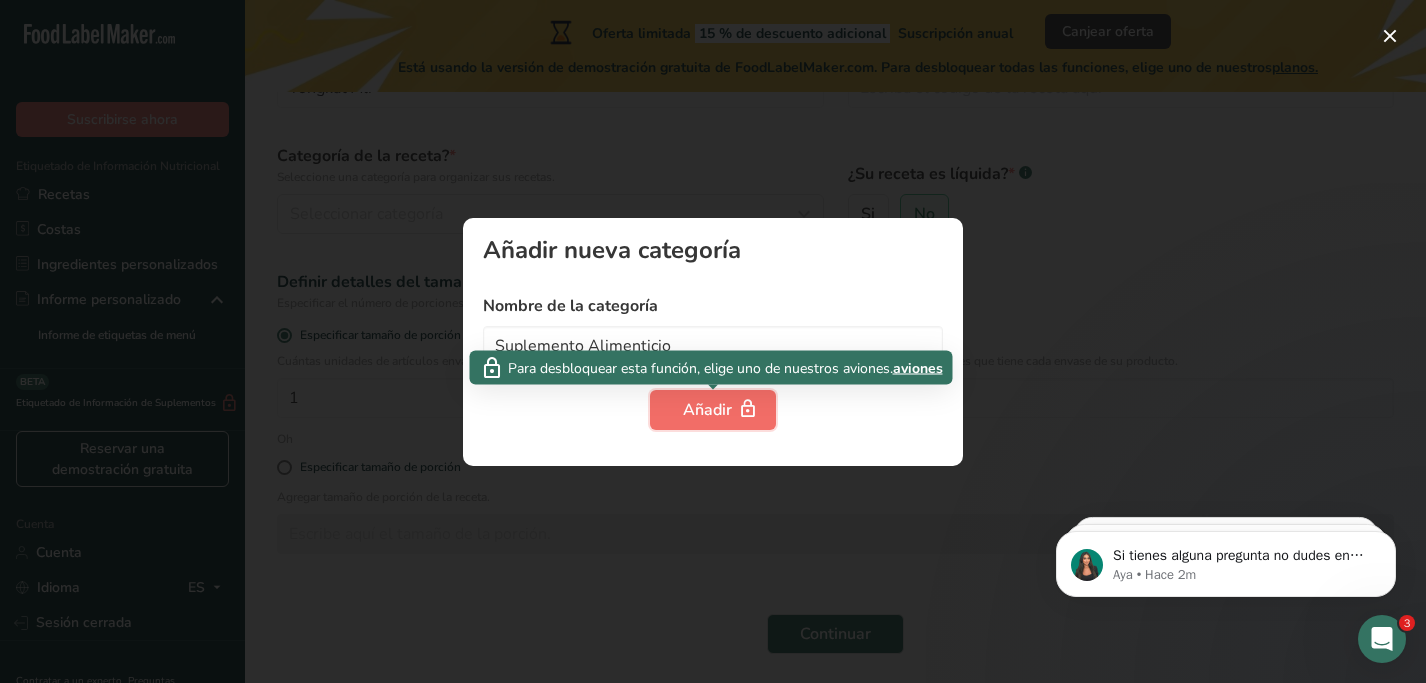 click on "Añadir" at bounding box center (707, 410) 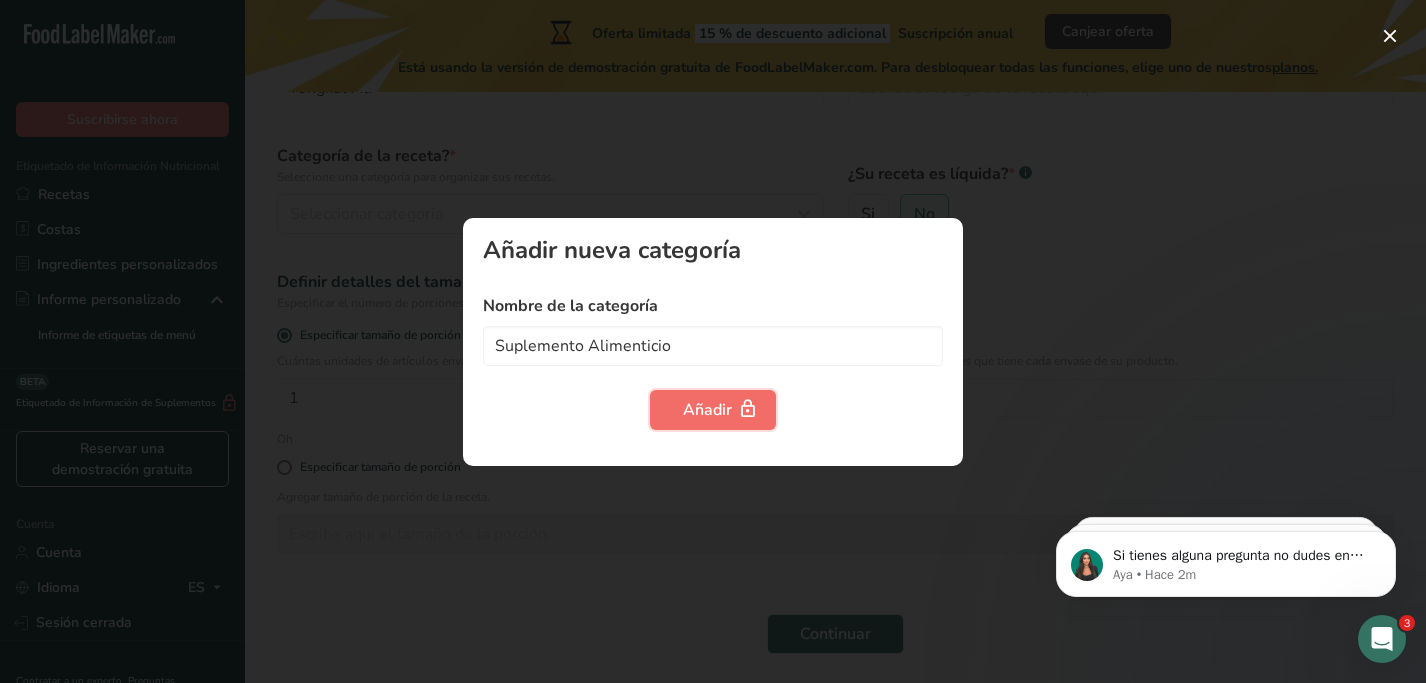 click on "Añadir" at bounding box center [707, 410] 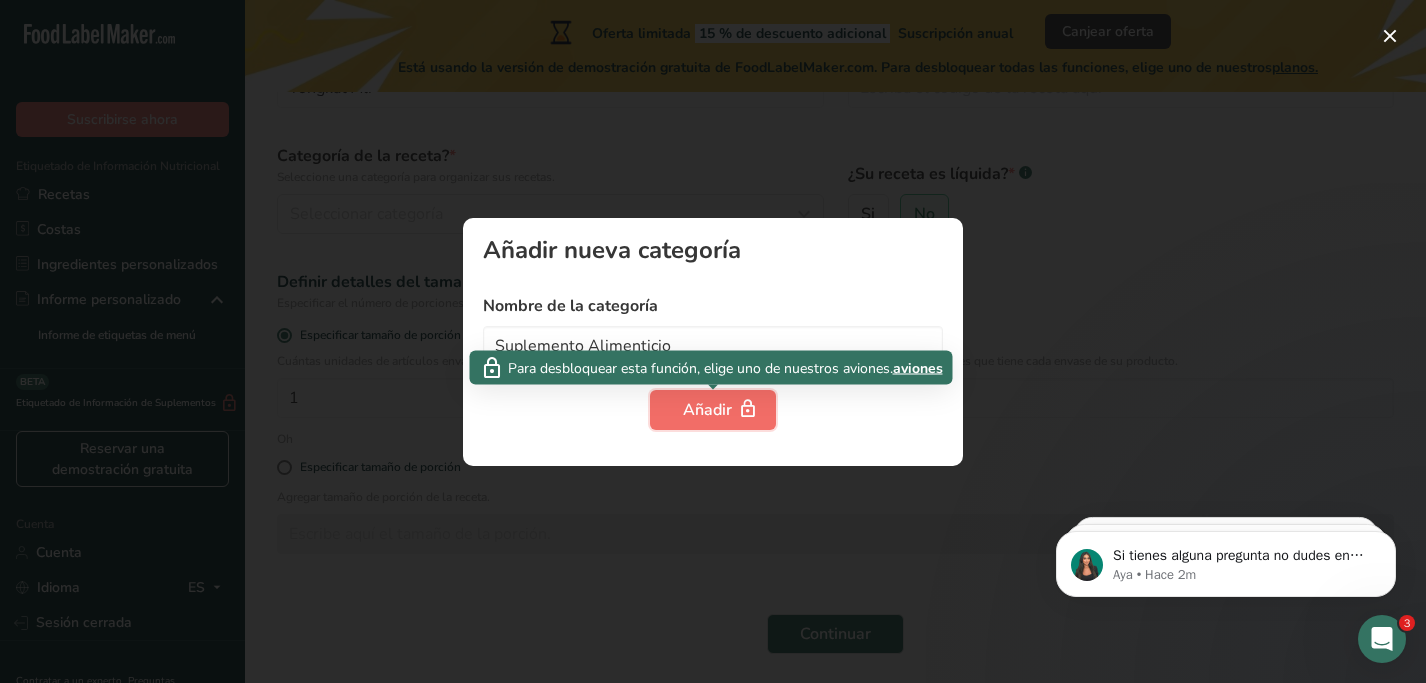 click on "Añadir" at bounding box center [707, 410] 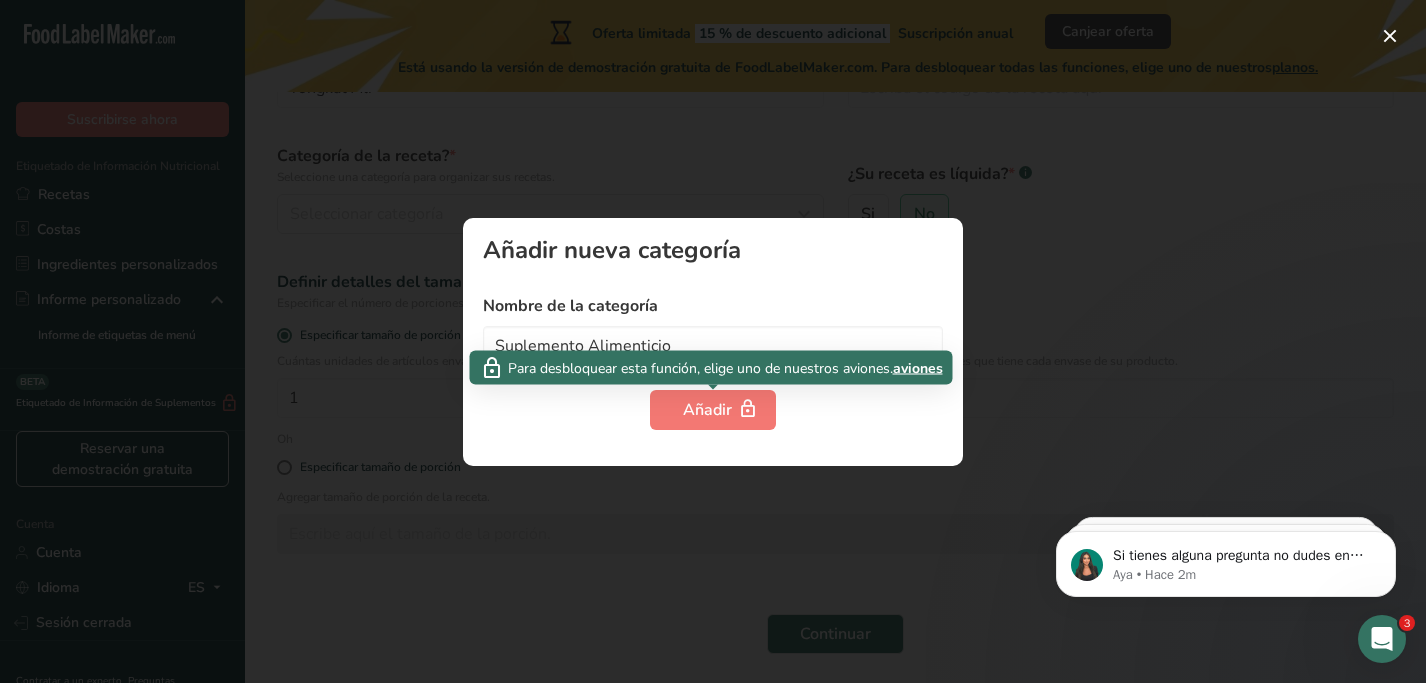 click on "aviones" at bounding box center (918, 367) 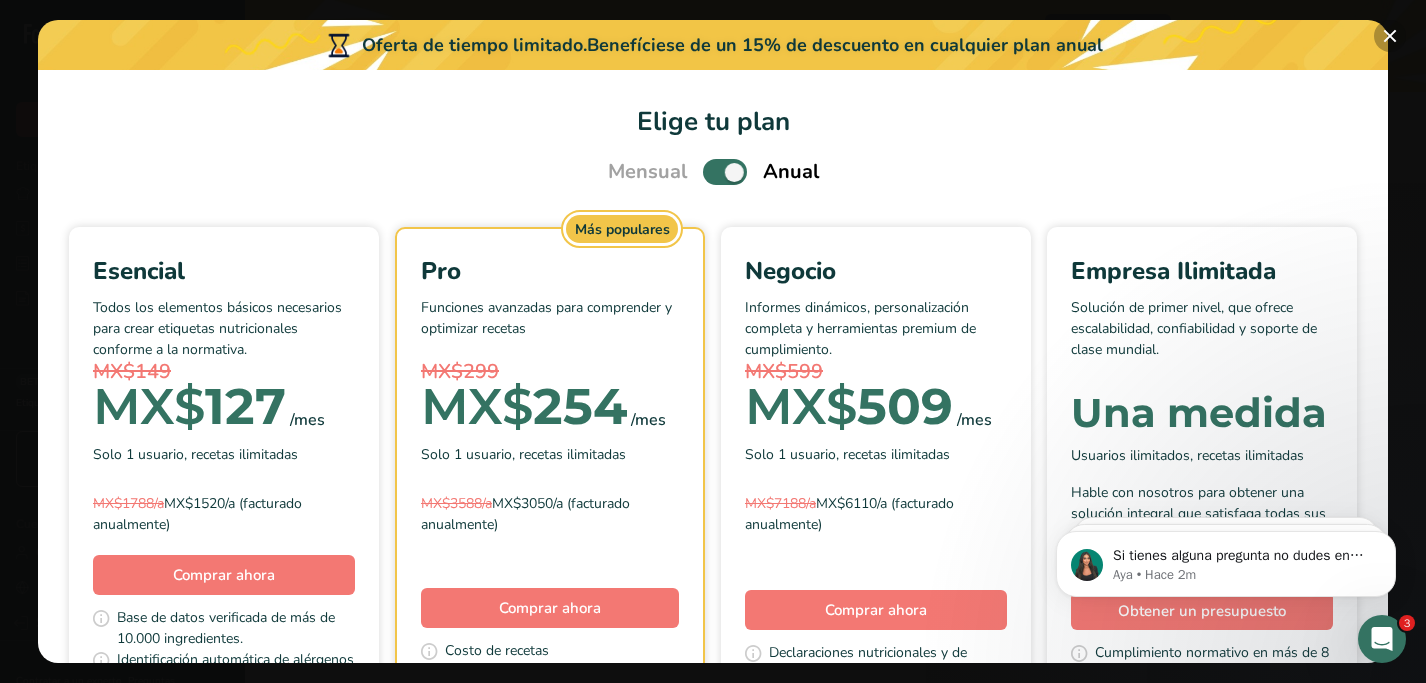 click at bounding box center [1390, 36] 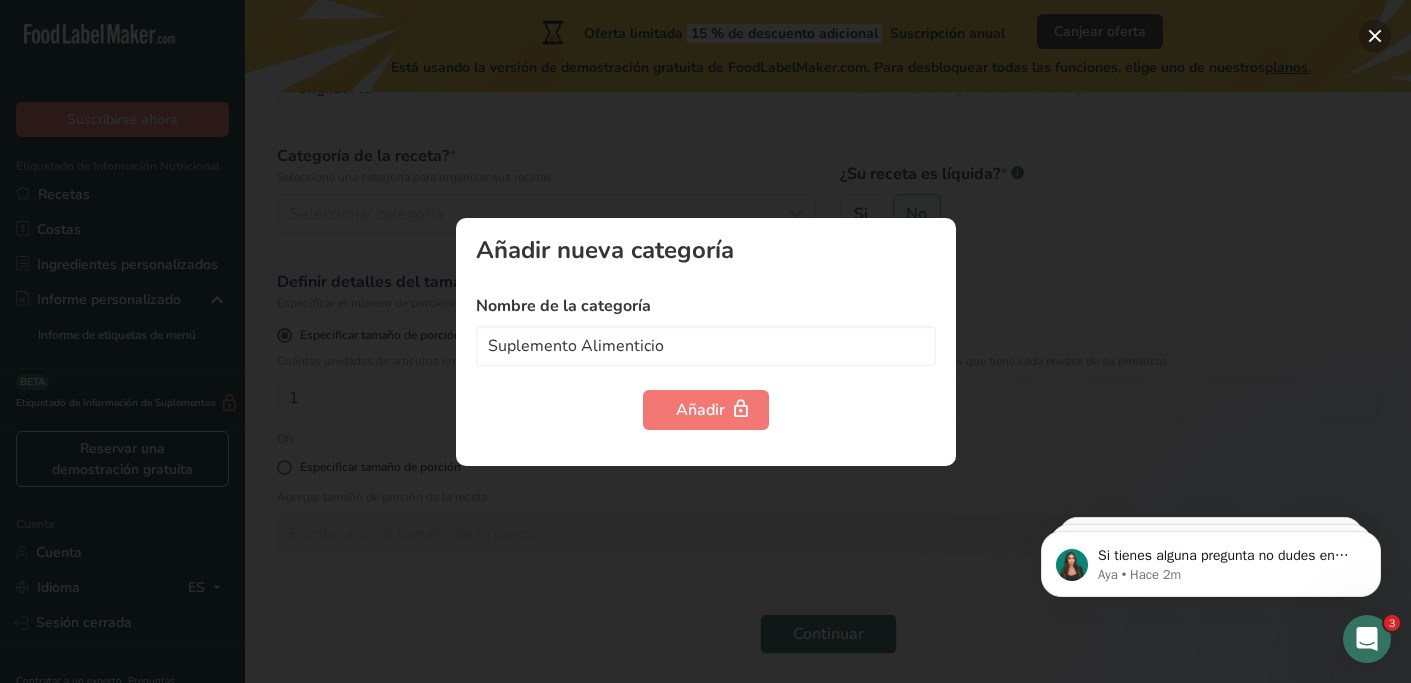 click at bounding box center (1375, 36) 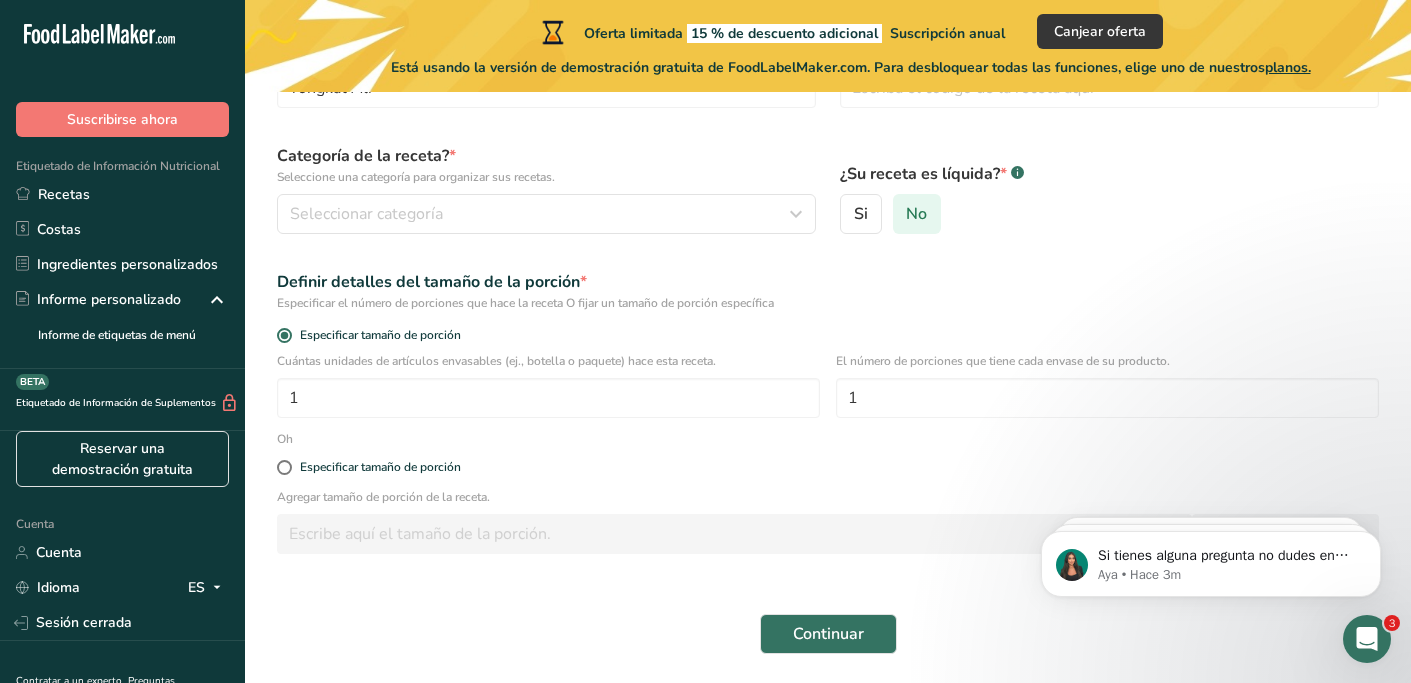click on "No" at bounding box center [916, 214] 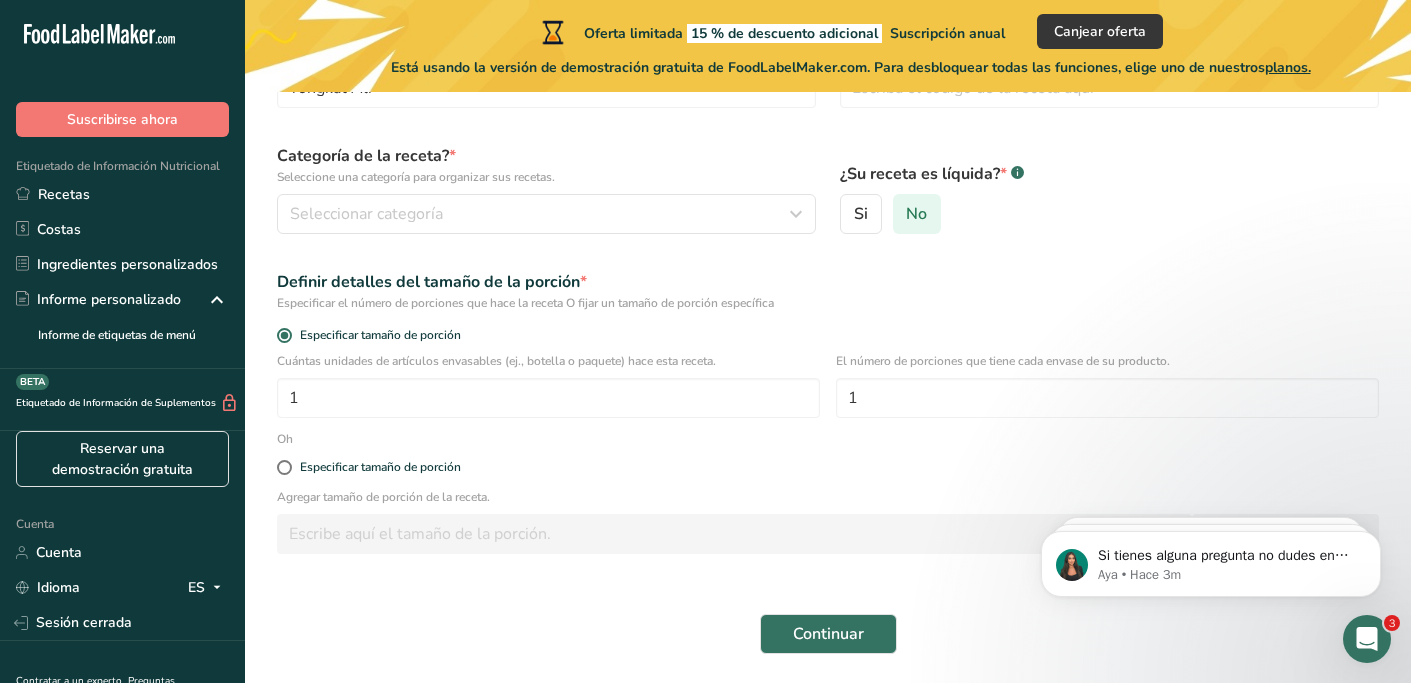 click on "No" at bounding box center (900, 214) 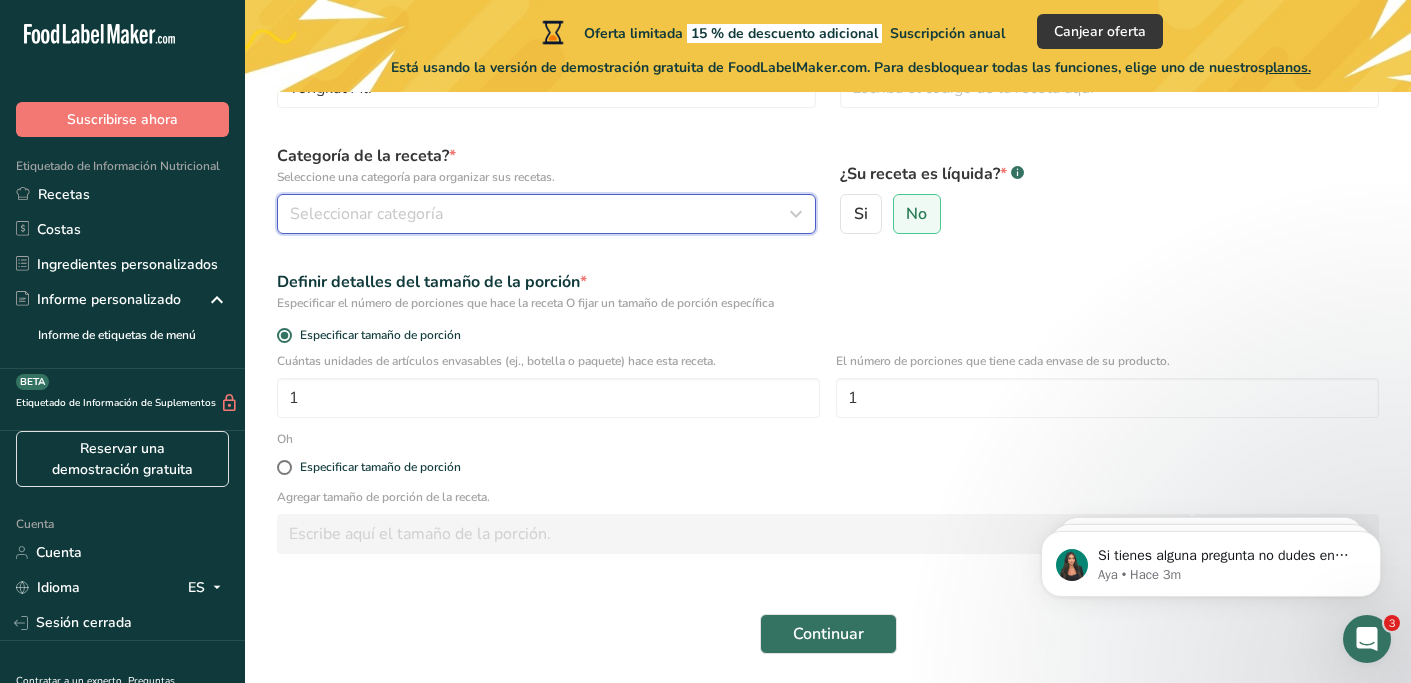 click at bounding box center [796, 214] 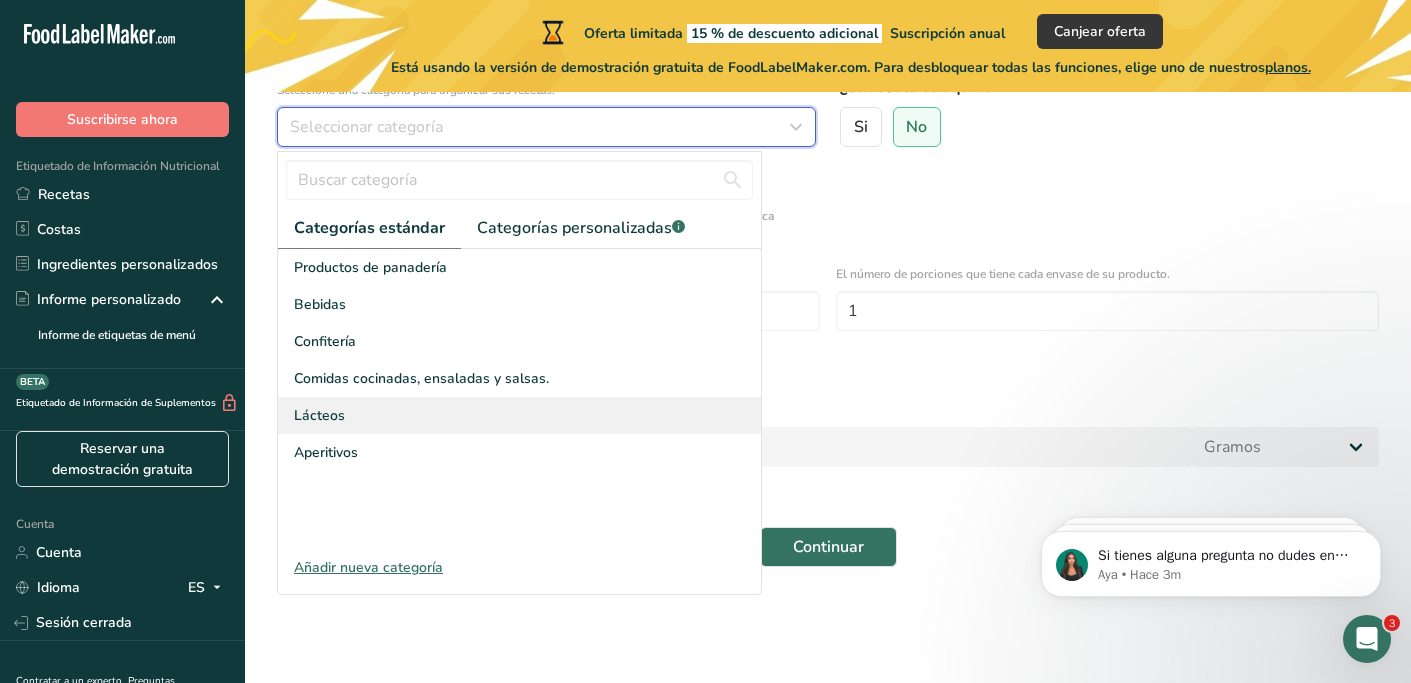 scroll, scrollTop: 252, scrollLeft: 0, axis: vertical 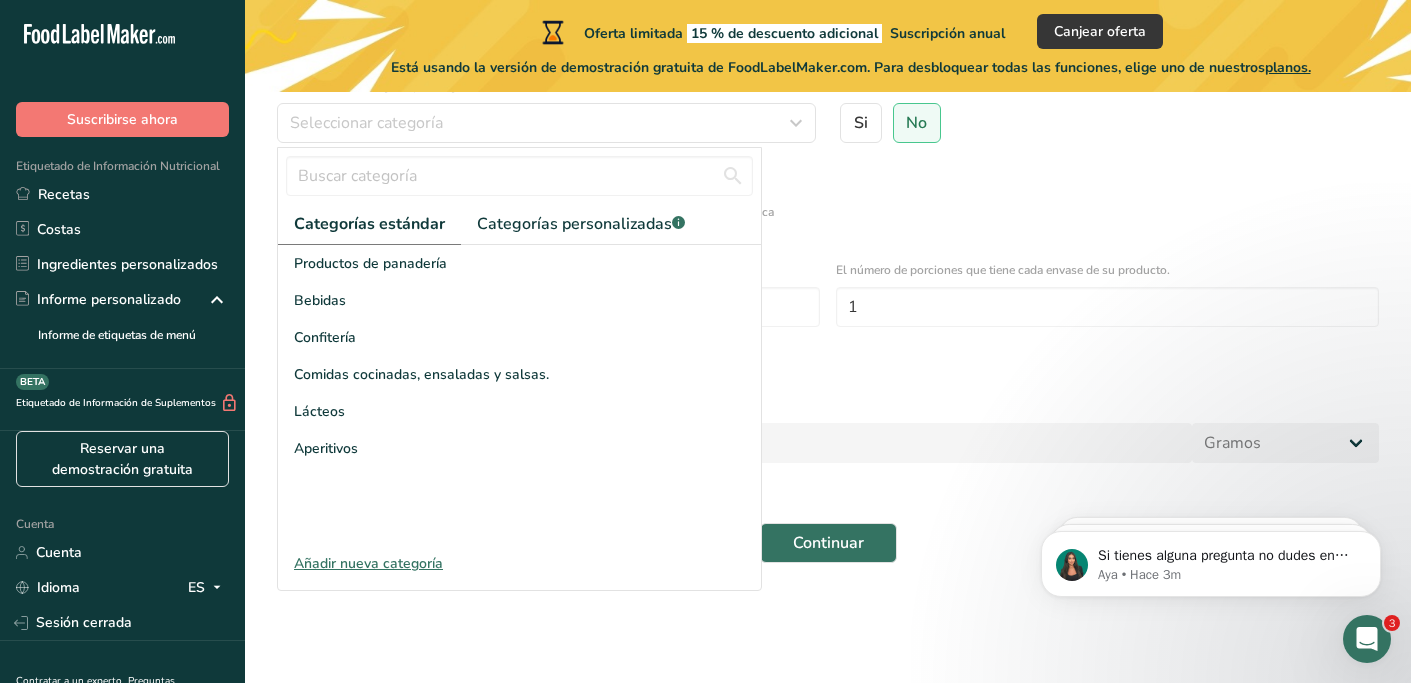 click on "Oferta limitada
15 % de descuento adicional
Suscripción anual
Canjear oferta
Está usando la versión de demostración gratuita de FoodLabelMaker.com. Para desbloquear todas las funciones, elige uno de nuestros
planos.
Configurar su receta
Nombre de la receta  *   Tongkat Ali
Código de la receta
.a-a{fill:#347362;}.b-a{fill:#fff;}
Categoría de la receta?  *
Seleccione una categoría para organizar sus recetas.
Seleccionar categoría
Categorías estándar
Categorías personalizadas
.a-a{fill:#347362;}.b-a{fill:#fff;}
Productos de panadería
Bebidas
Confitería
Comidas cocinadas, ensaladas y salsas.
Lácteos
*" at bounding box center [705, 215] 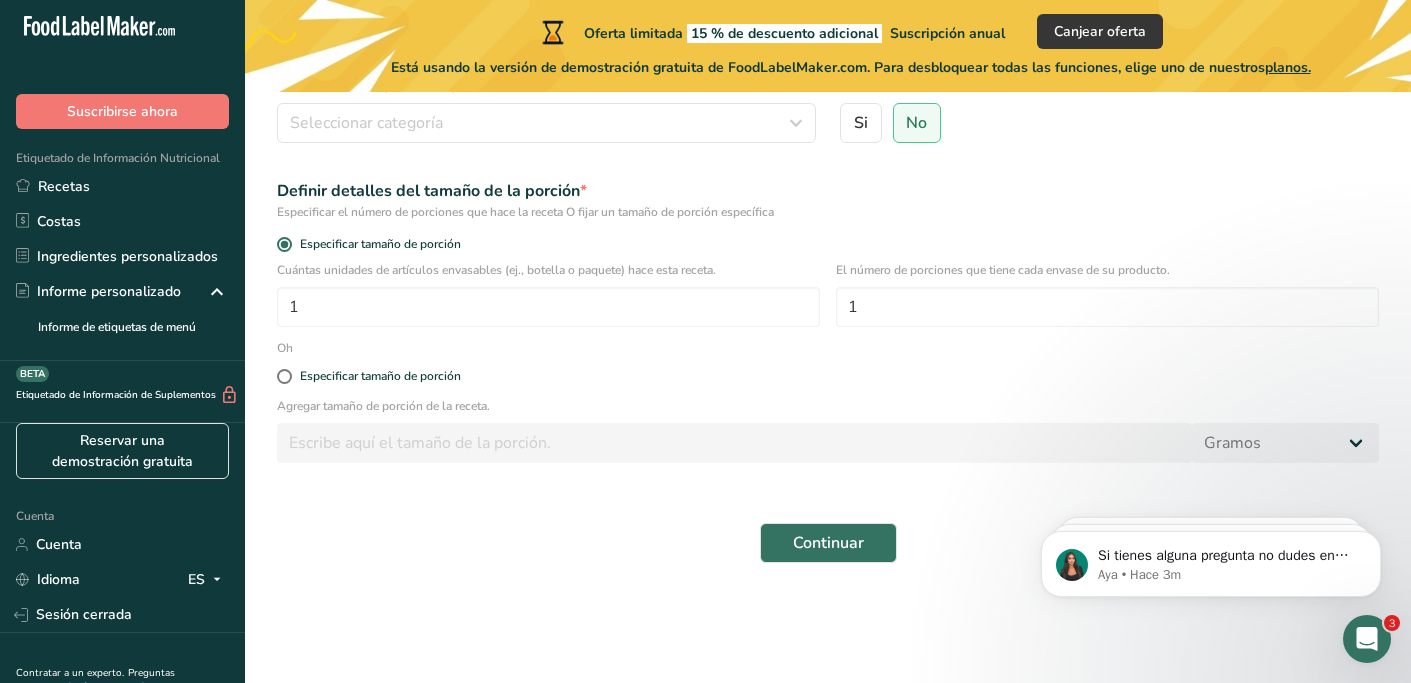 scroll, scrollTop: 0, scrollLeft: 0, axis: both 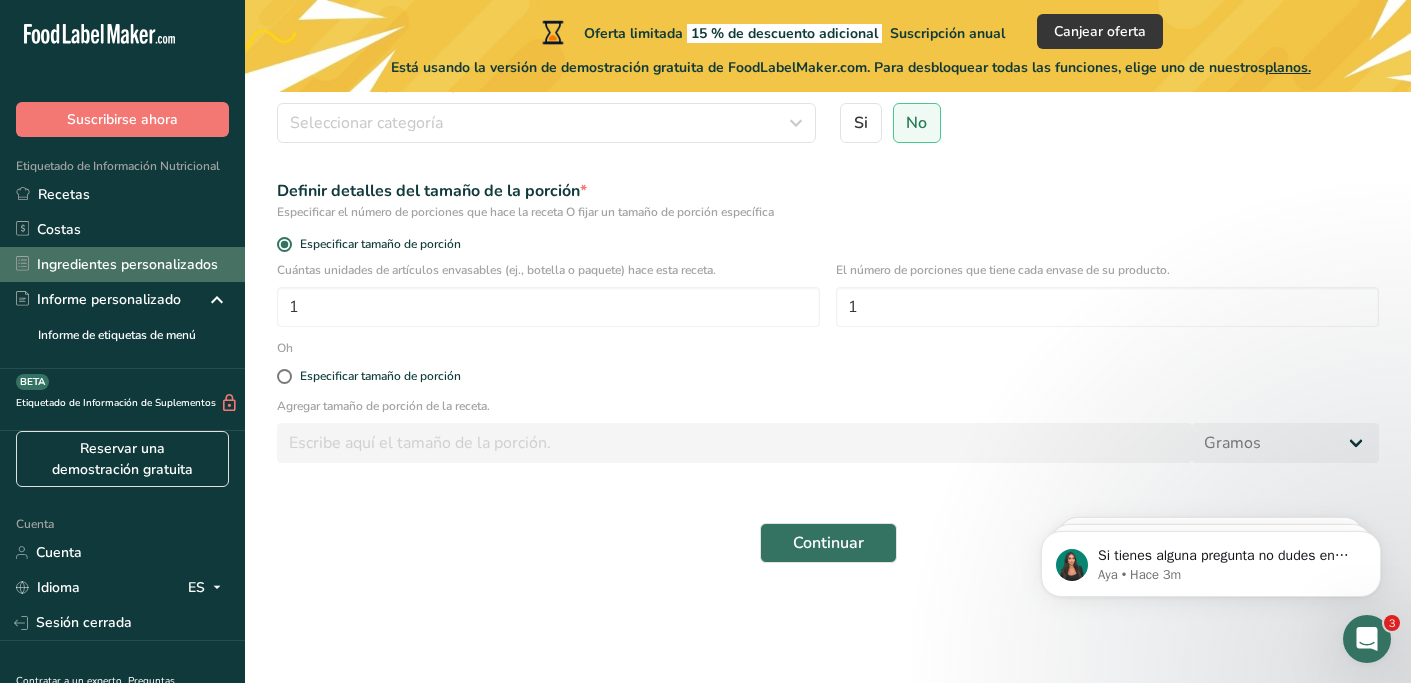 click on "Ingredientes personalizados" at bounding box center [127, 264] 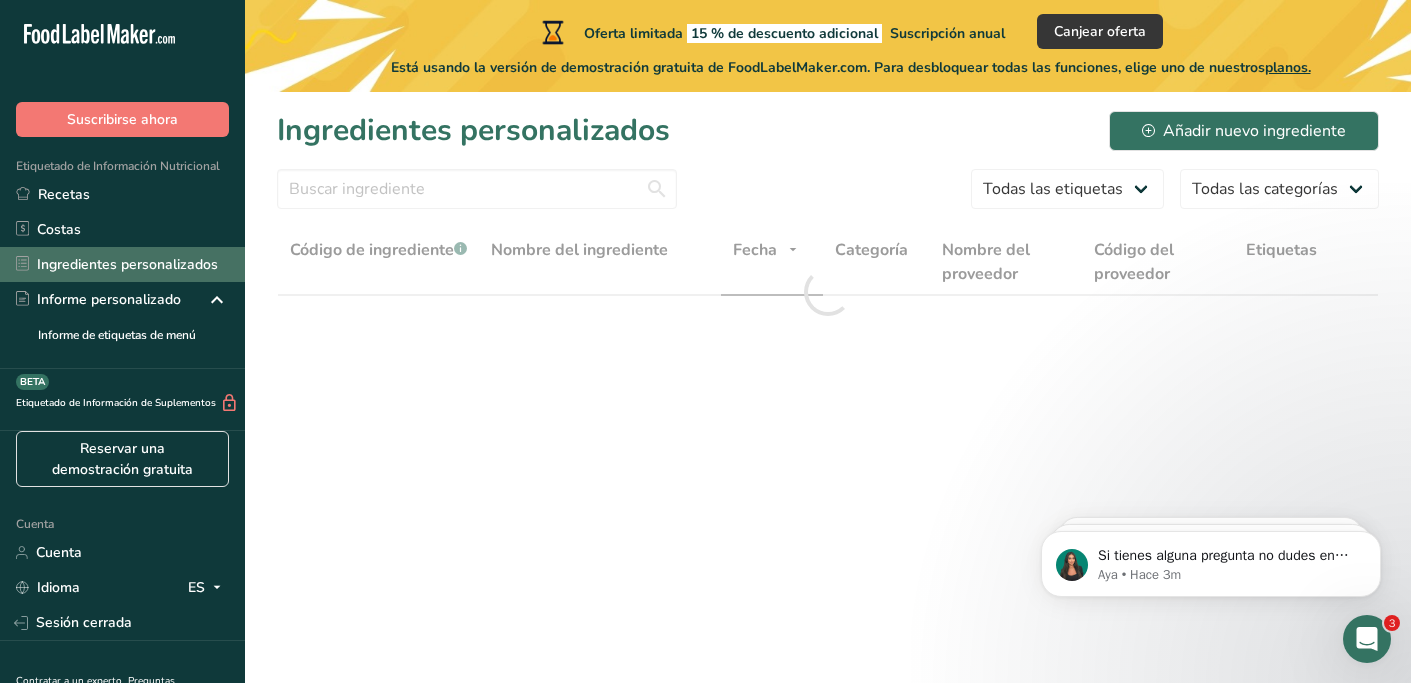 scroll, scrollTop: 0, scrollLeft: 0, axis: both 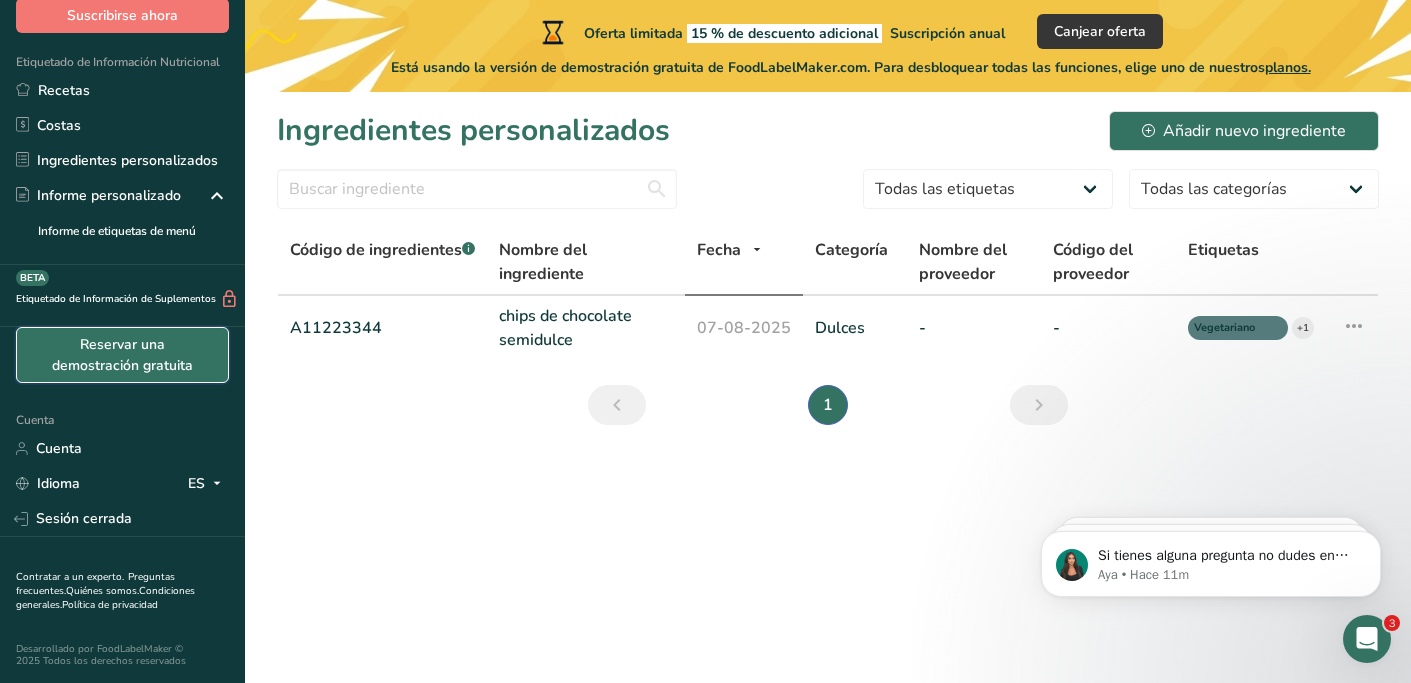 click on "Reservar una demostración gratuita" at bounding box center [122, 355] 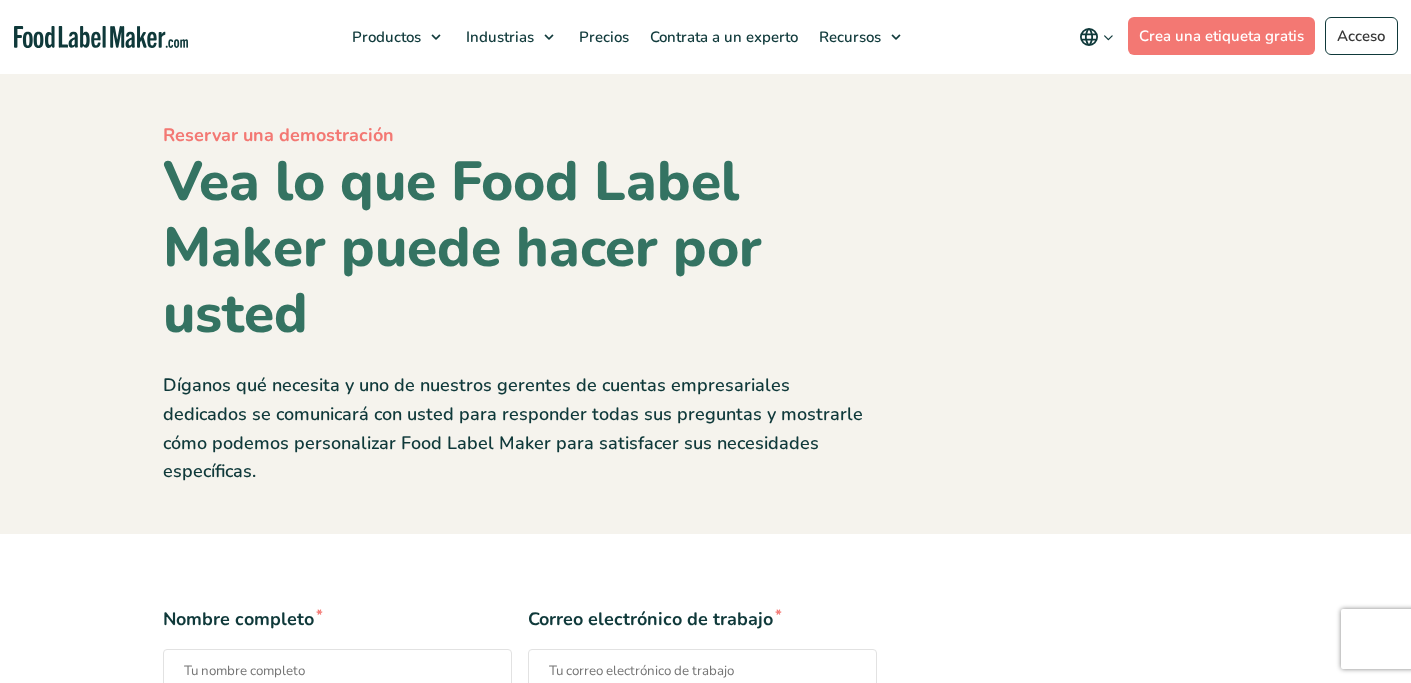 scroll, scrollTop: 0, scrollLeft: 0, axis: both 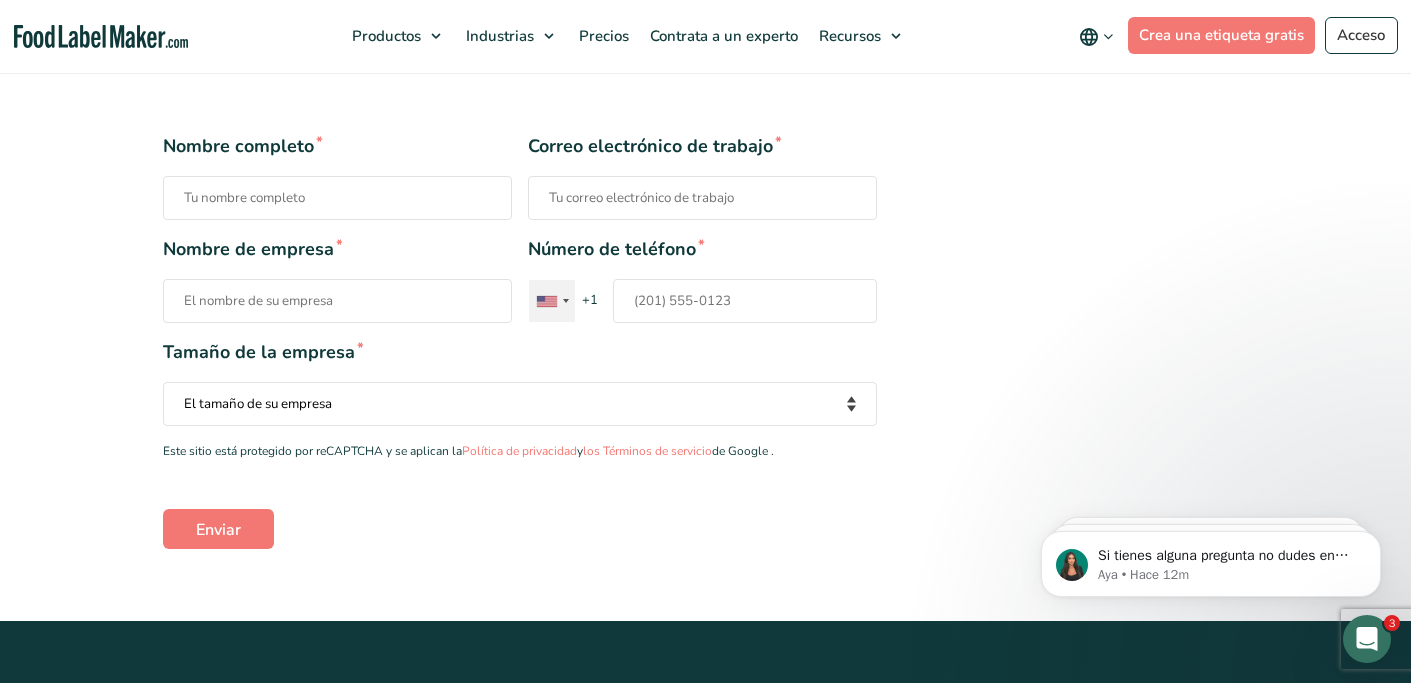 click at bounding box center [566, 301] 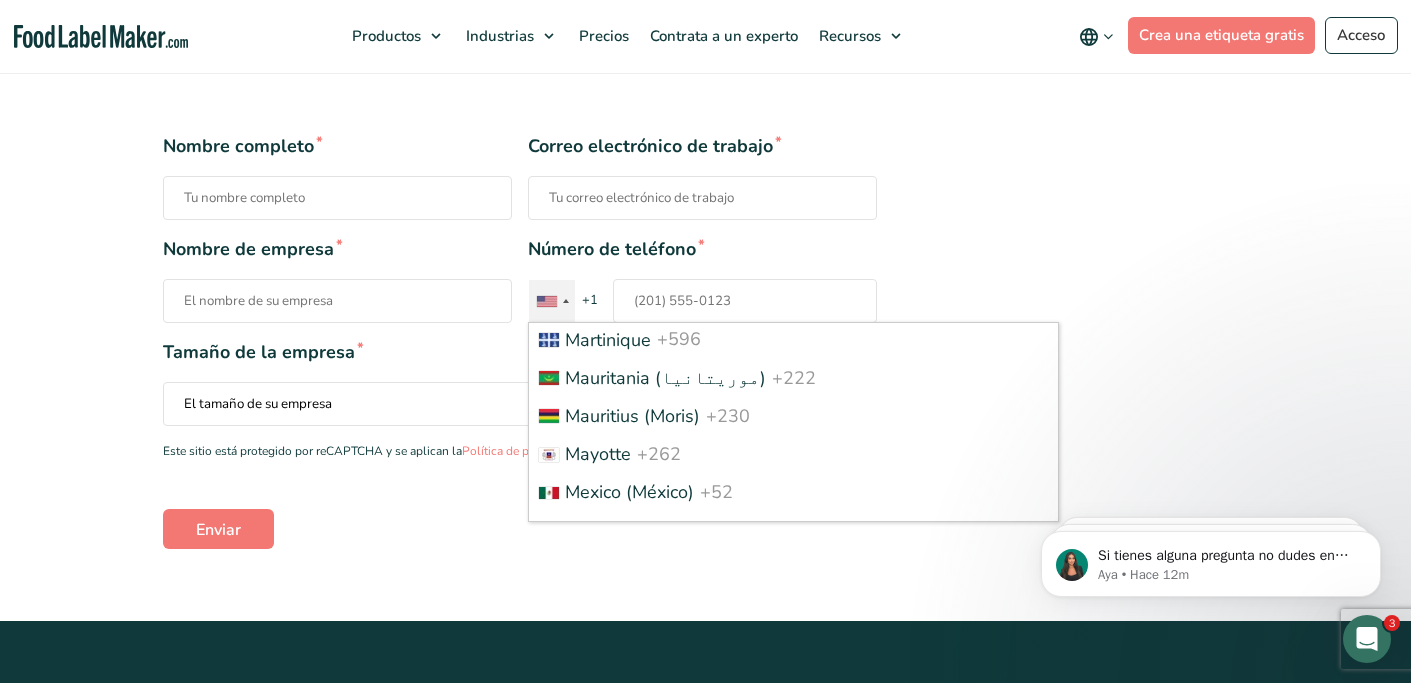 scroll, scrollTop: 5248, scrollLeft: 0, axis: vertical 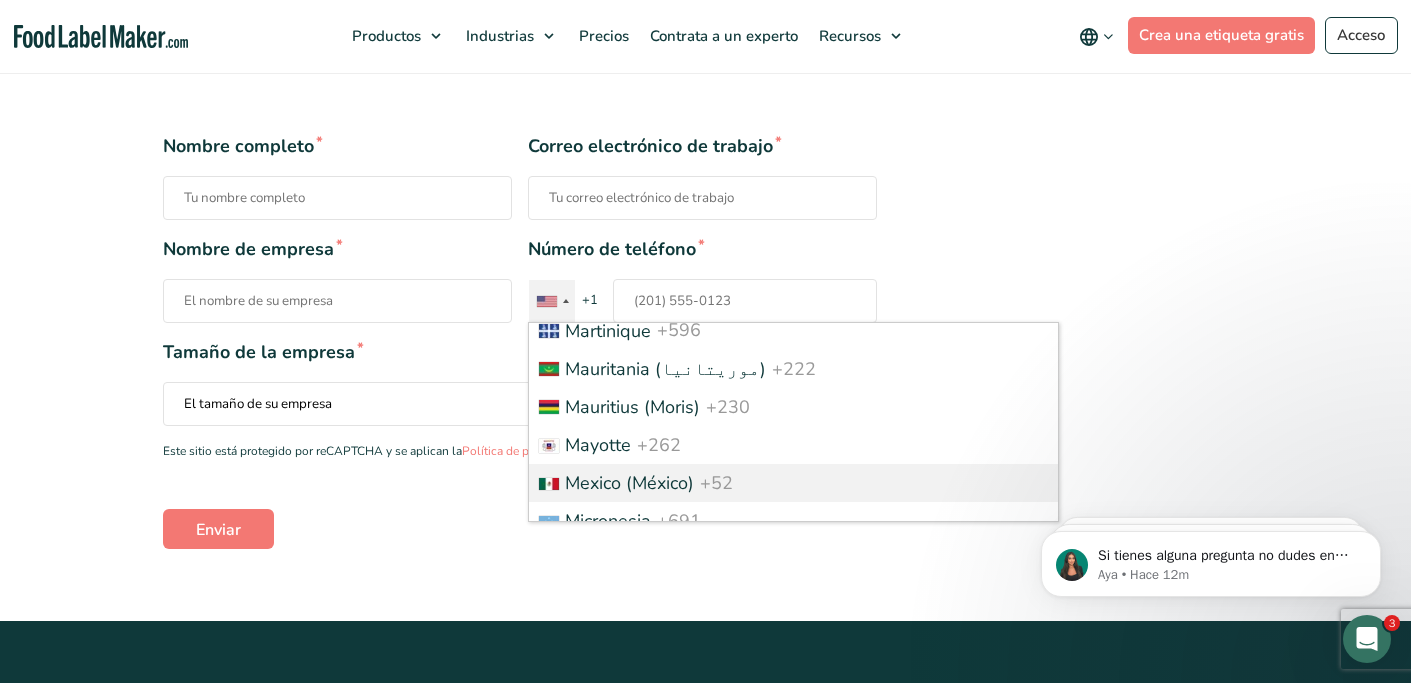 click on "Mexico (México)" at bounding box center [629, 483] 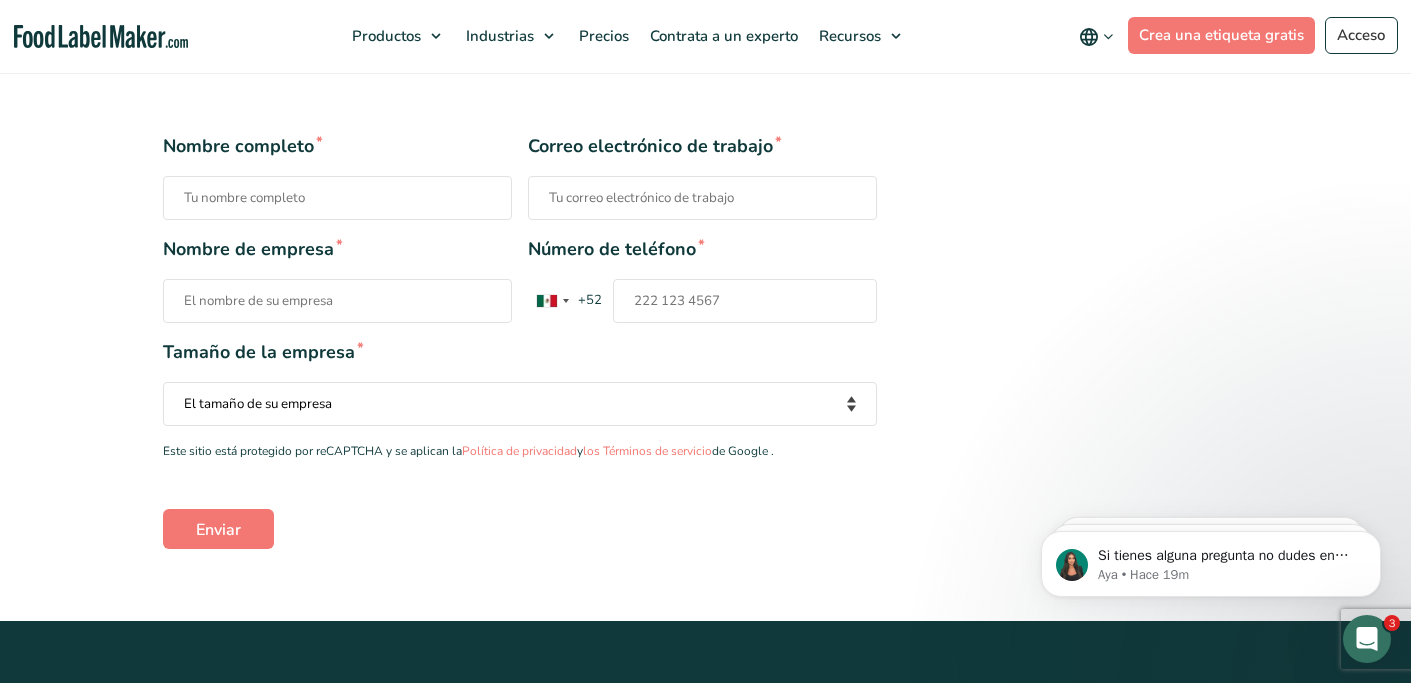 click on "Nombre completo  *" at bounding box center (337, 198) 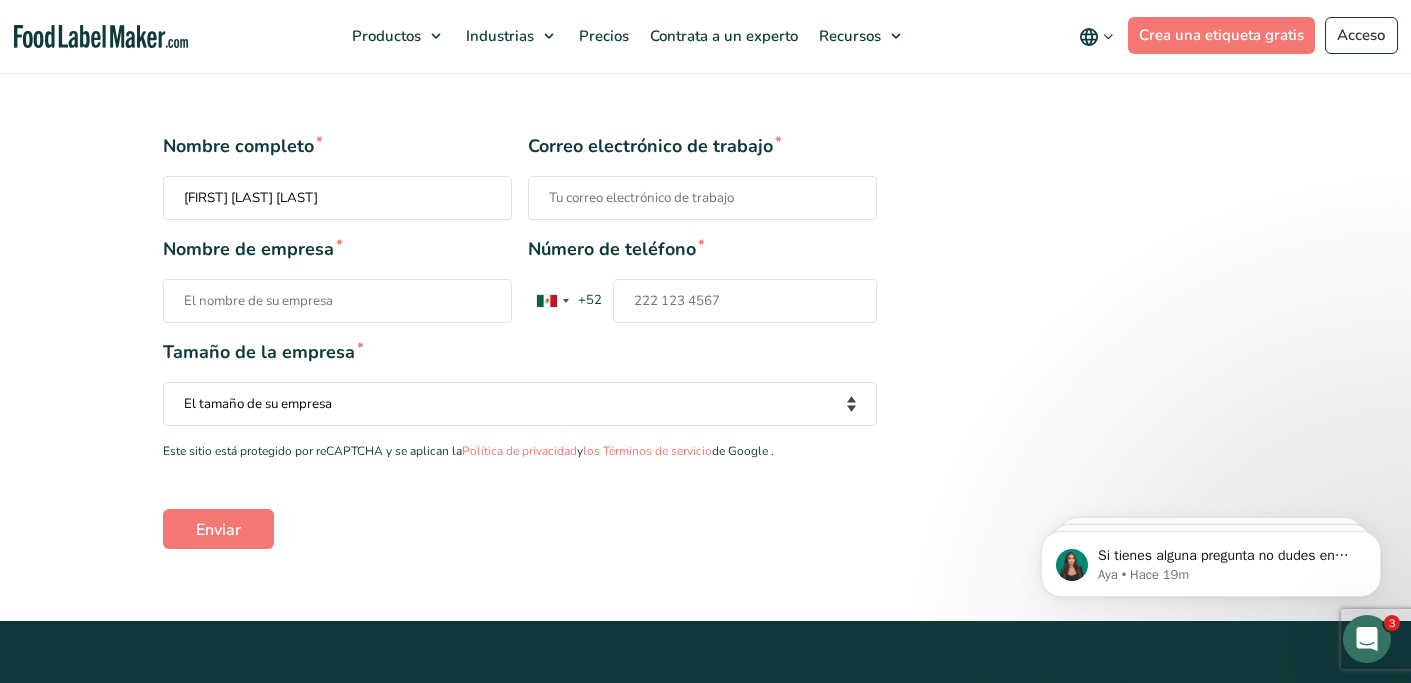 click on "Correo electrónico de trabajo  *" at bounding box center [702, 198] 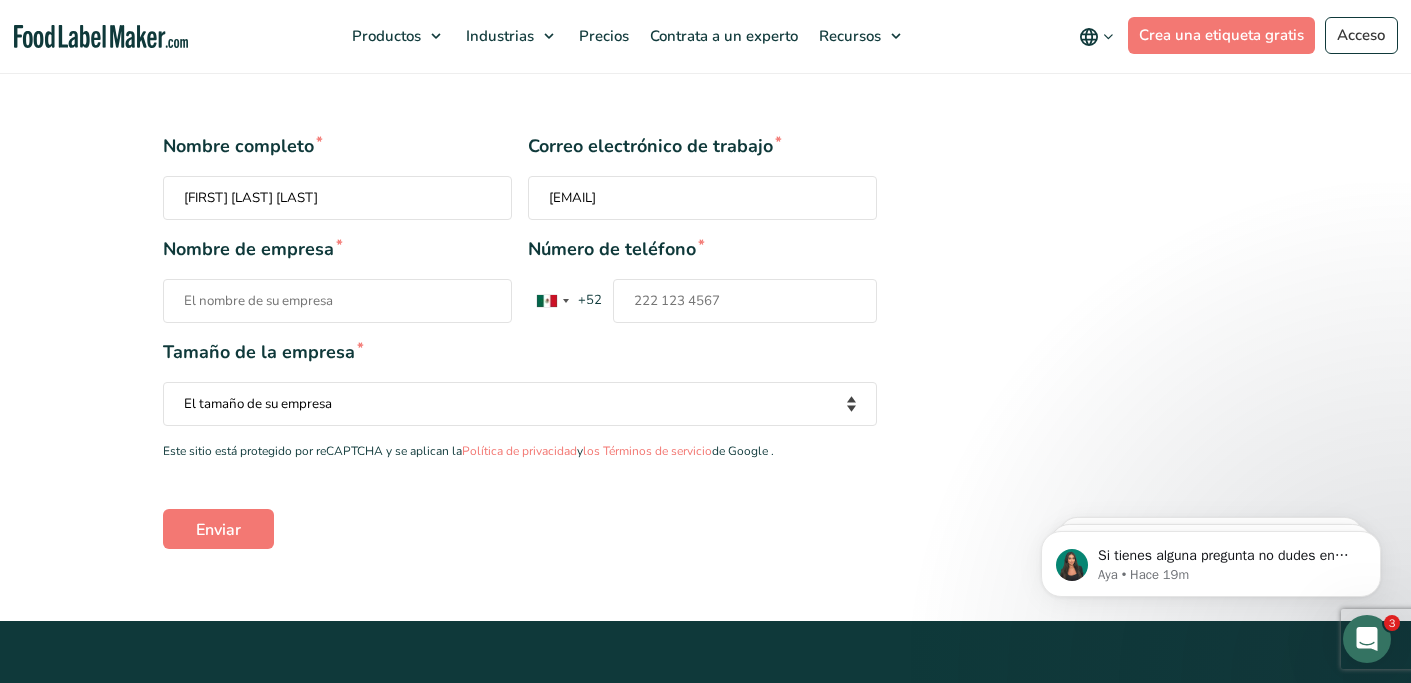 type on "[EMAIL]" 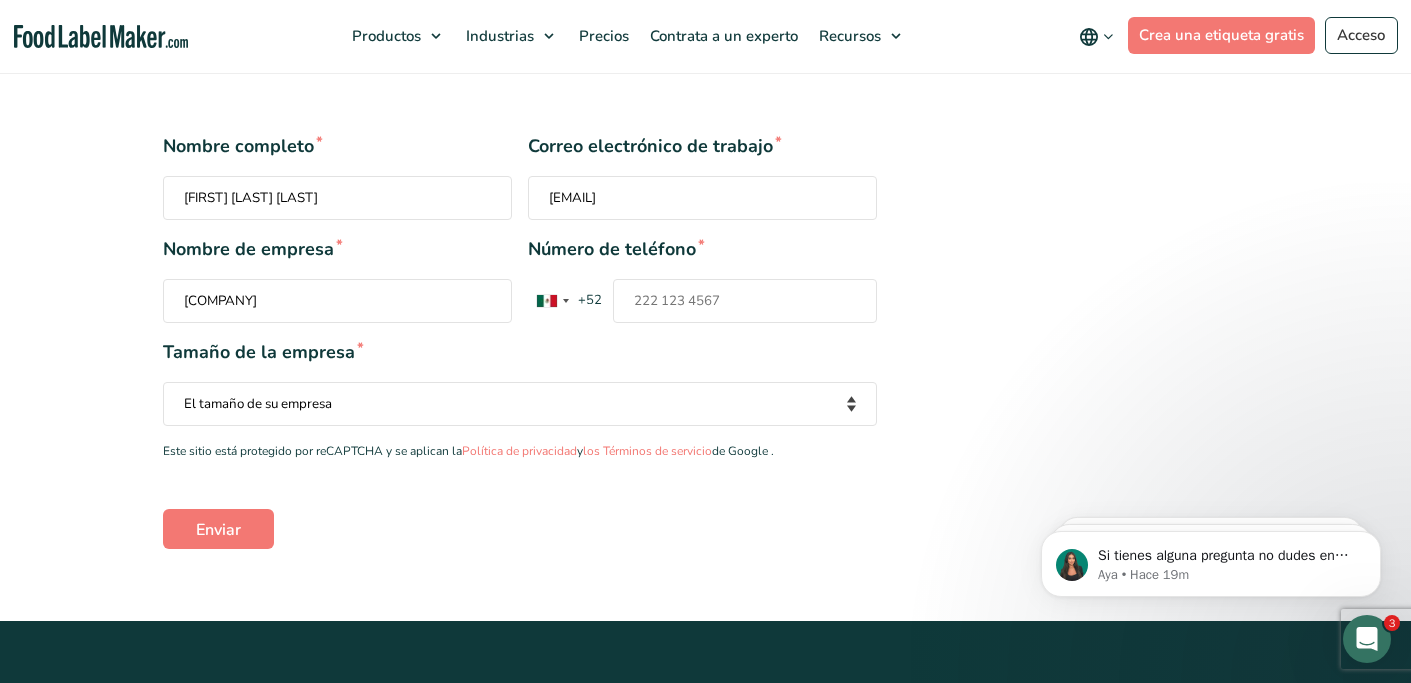 type on "Sisay" 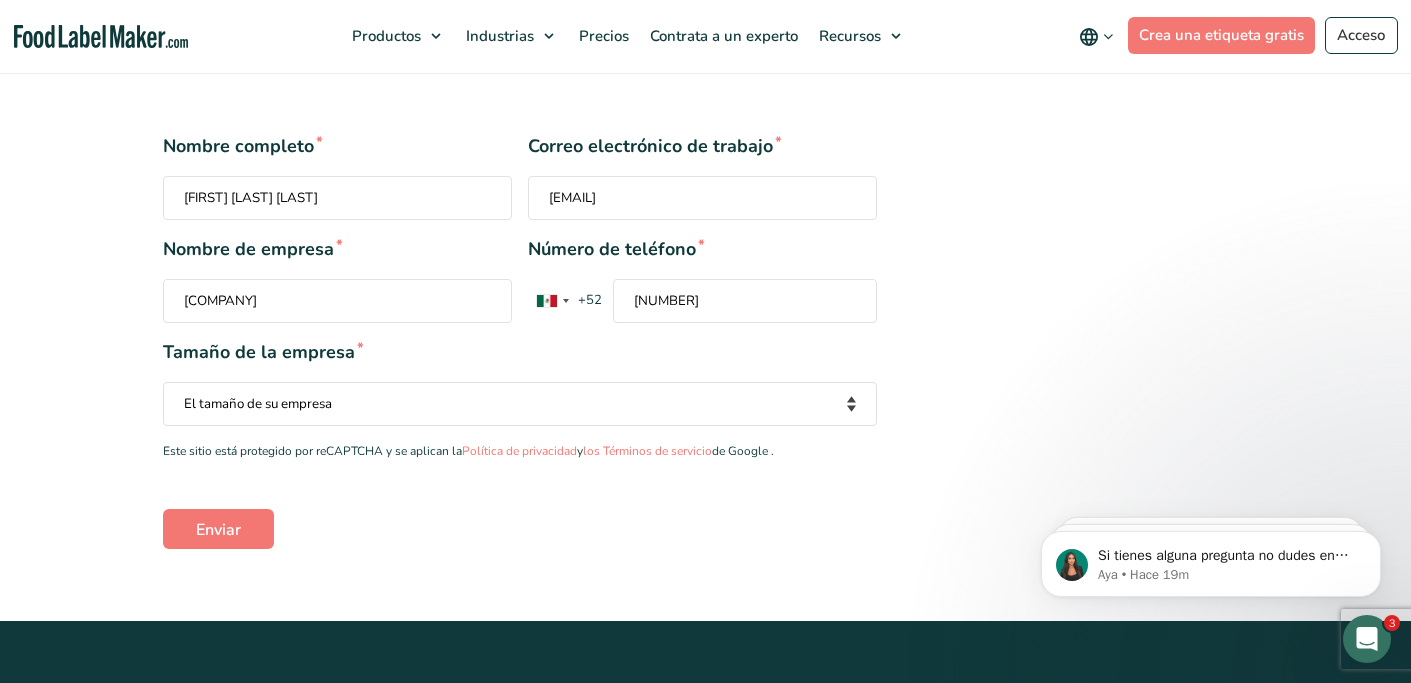 type on "3781088246" 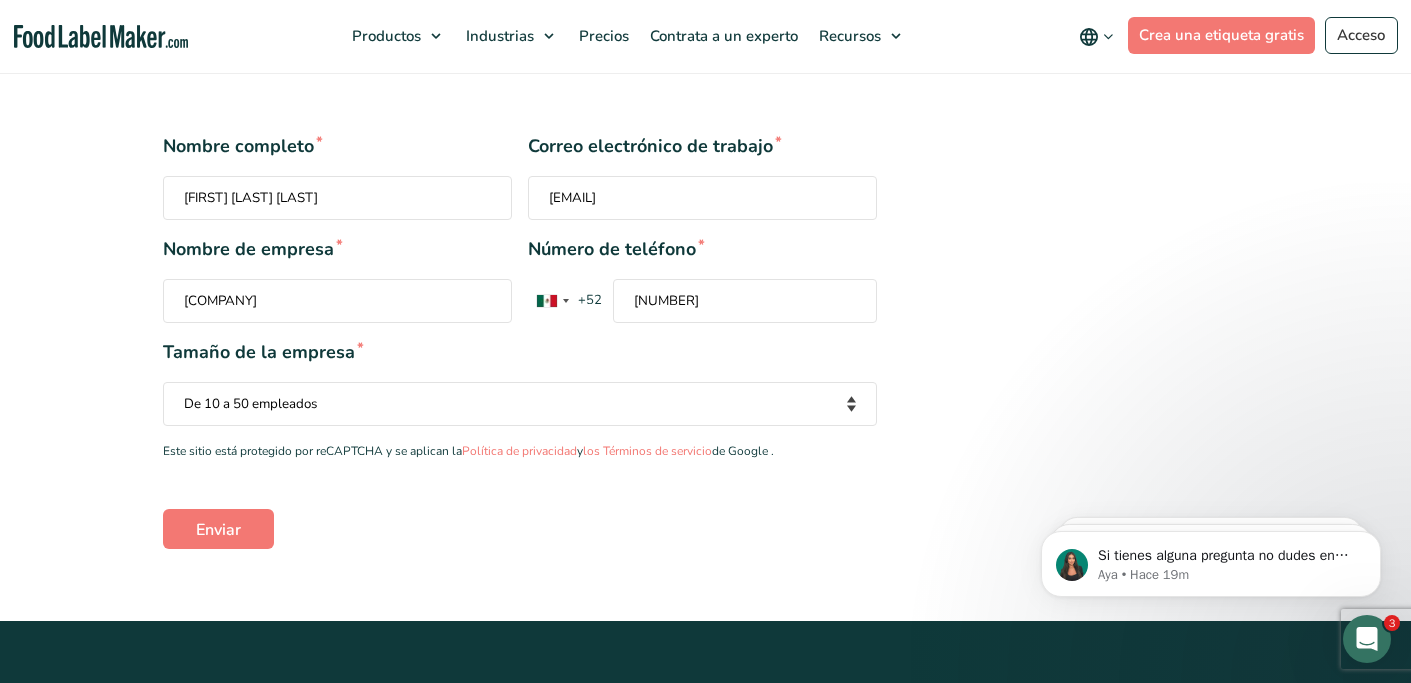 click on "Nombre completo  *
Luís Enrique Bustos Rivera
Correo electrónico de trabajo  *
luisbustos@sisay.mx
Nombre de empresa  *
Sisay
Número de teléfono  *
United States +1 United Kingdom +44 Afghanistan (‫افغانستان‬‎) +93 Albania (Shqipëri) +355 Algeria (‫الجزائر‬‎) +213 American Samoa +1 Andorra +376 Angola +244 Anguilla +1 Antigua and Barbuda +1 Argentina +54 Armenia (Հայաստան) +374 Aruba +297 Ascension Island +247 Australia +61 Austria (Österreich) +43 Azerbaijan (Azərbaycan) +994 Bahamas +1 Bahrain (‫البحرين‬‎) +973 Bangladesh (বাংলাদেশ) +880 Barbados +1 +375 Belgium (België) +1" at bounding box center (520, 341) 